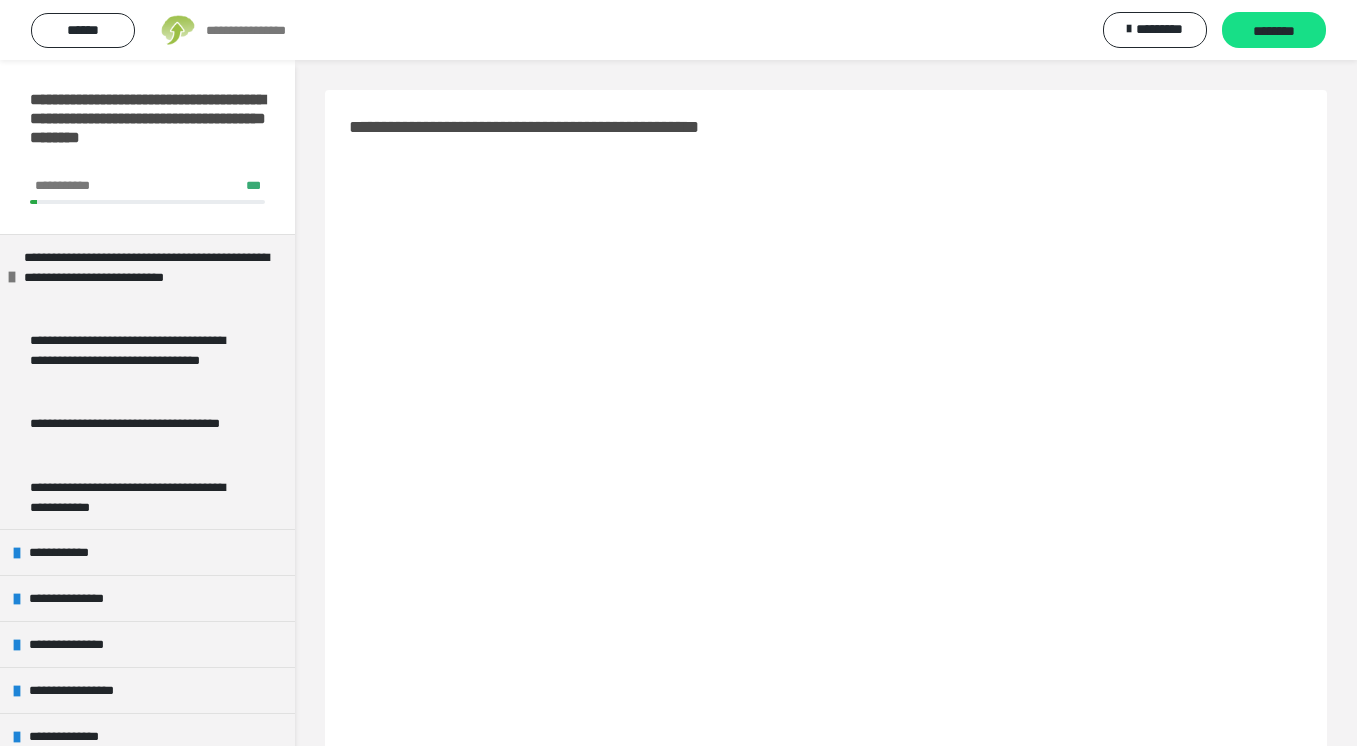 scroll, scrollTop: 0, scrollLeft: 0, axis: both 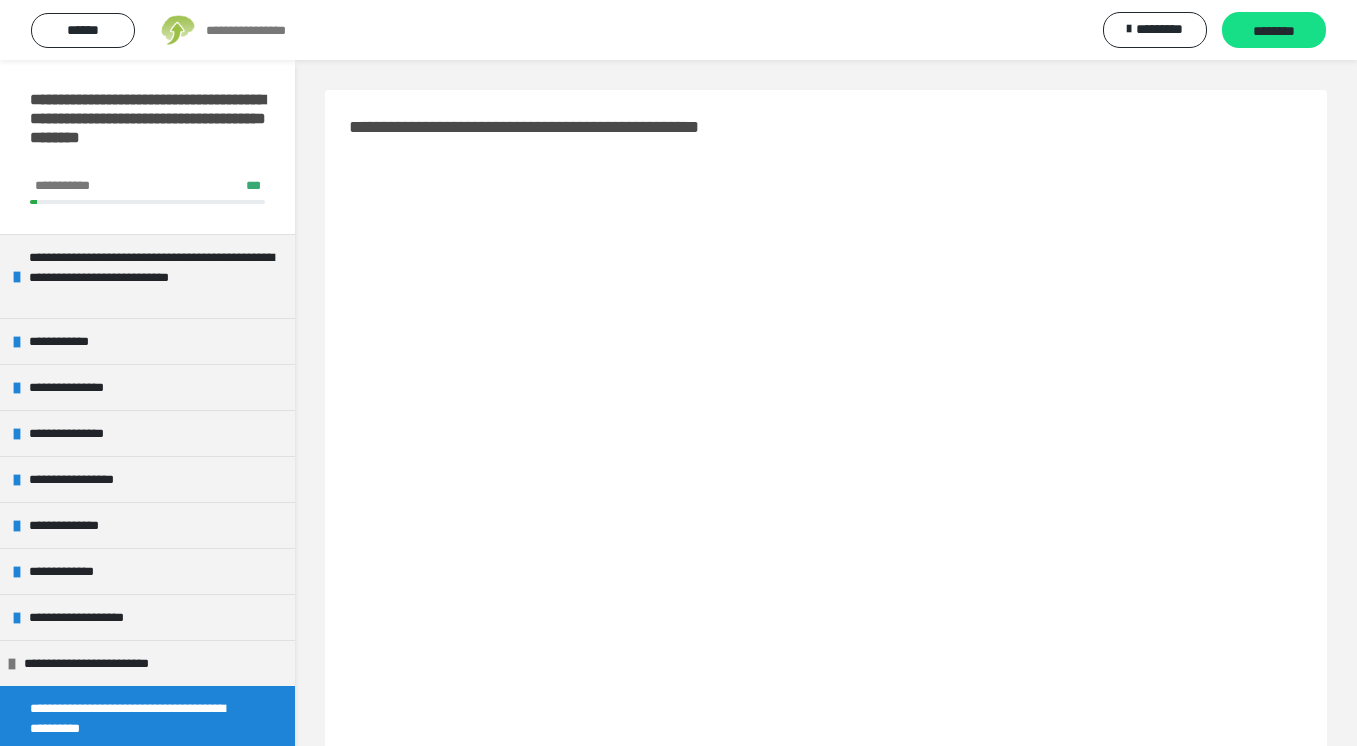 drag, startPoint x: 1090, startPoint y: 16, endPoint x: 1183, endPoint y: 118, distance: 138.03261 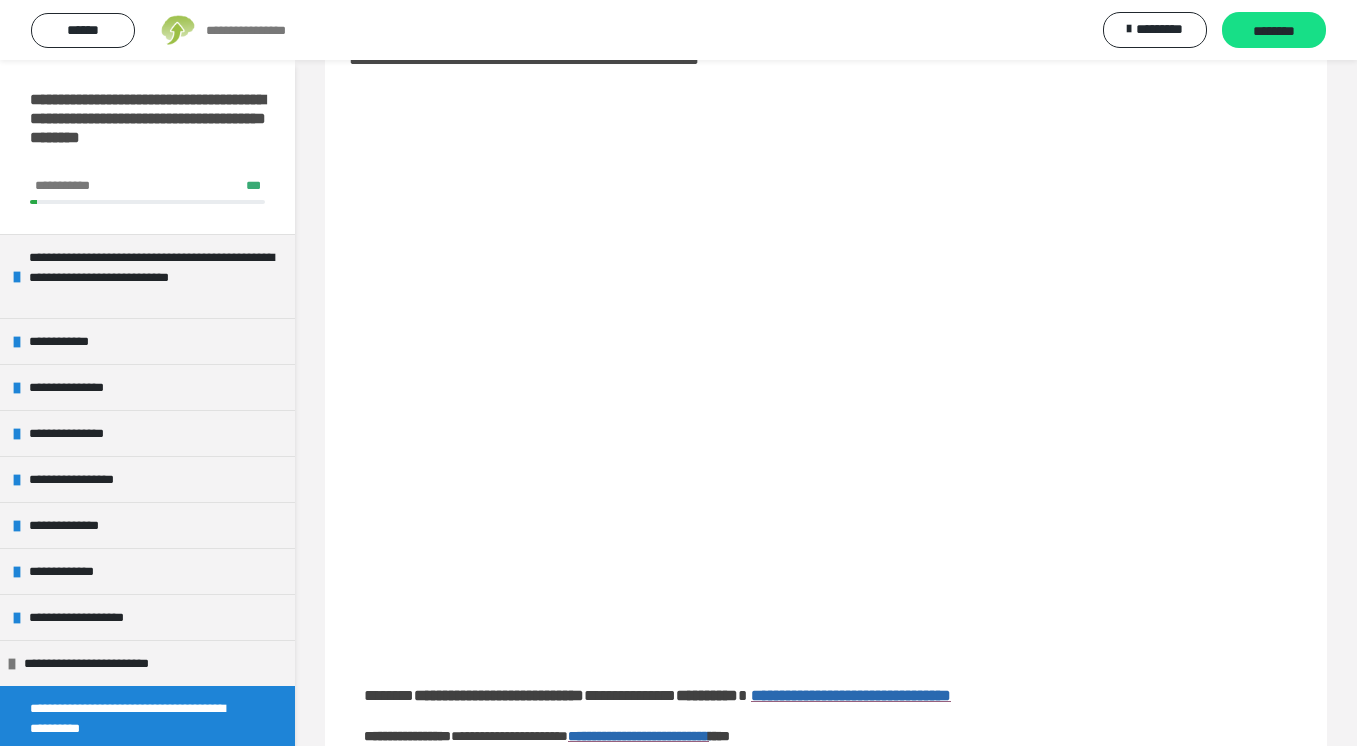 scroll, scrollTop: 75, scrollLeft: 0, axis: vertical 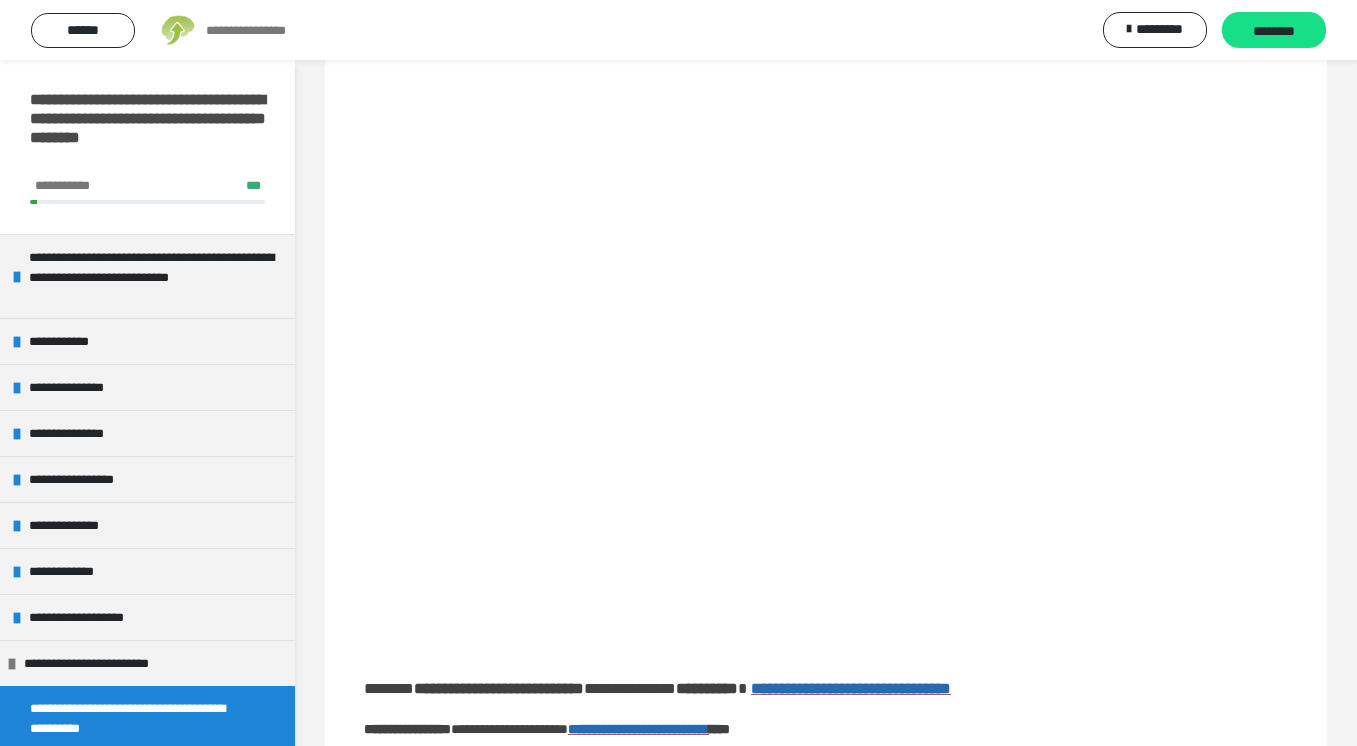 click on "**********" at bounding box center [678, 30] 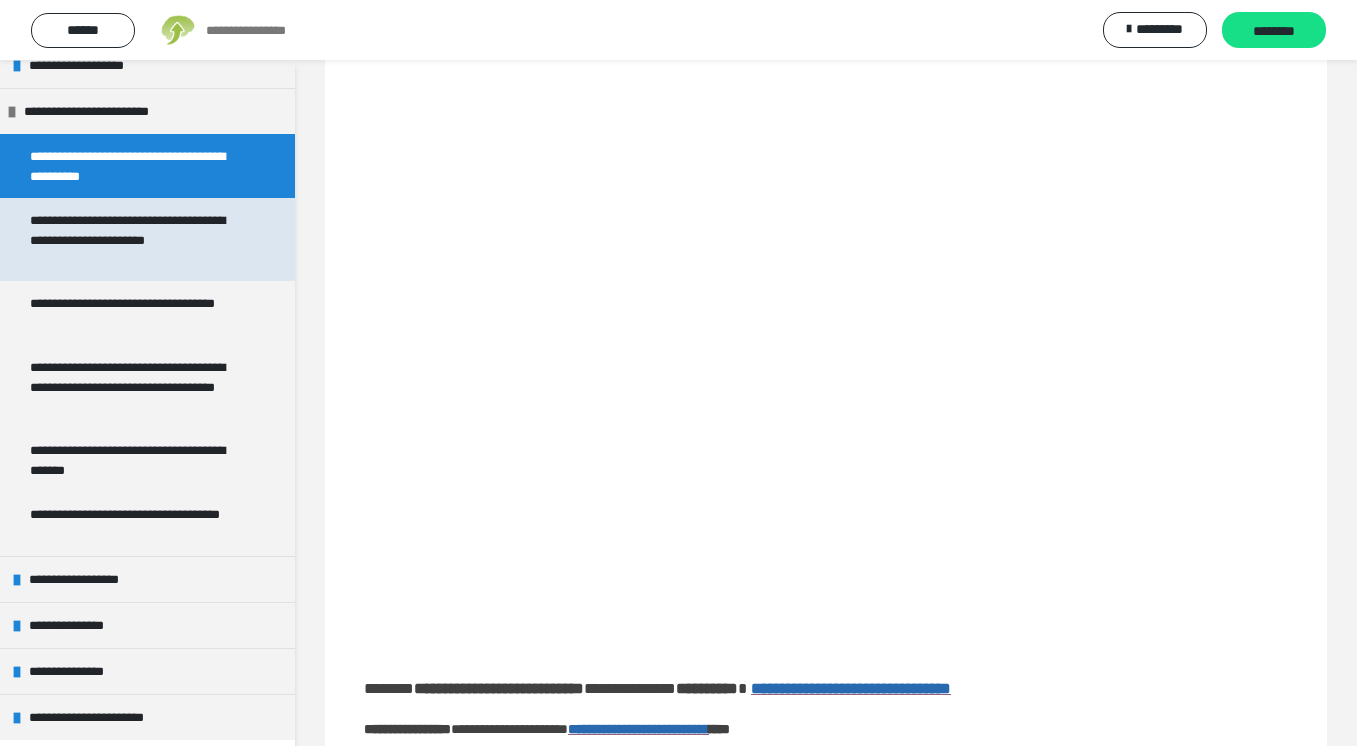 scroll, scrollTop: 551, scrollLeft: 0, axis: vertical 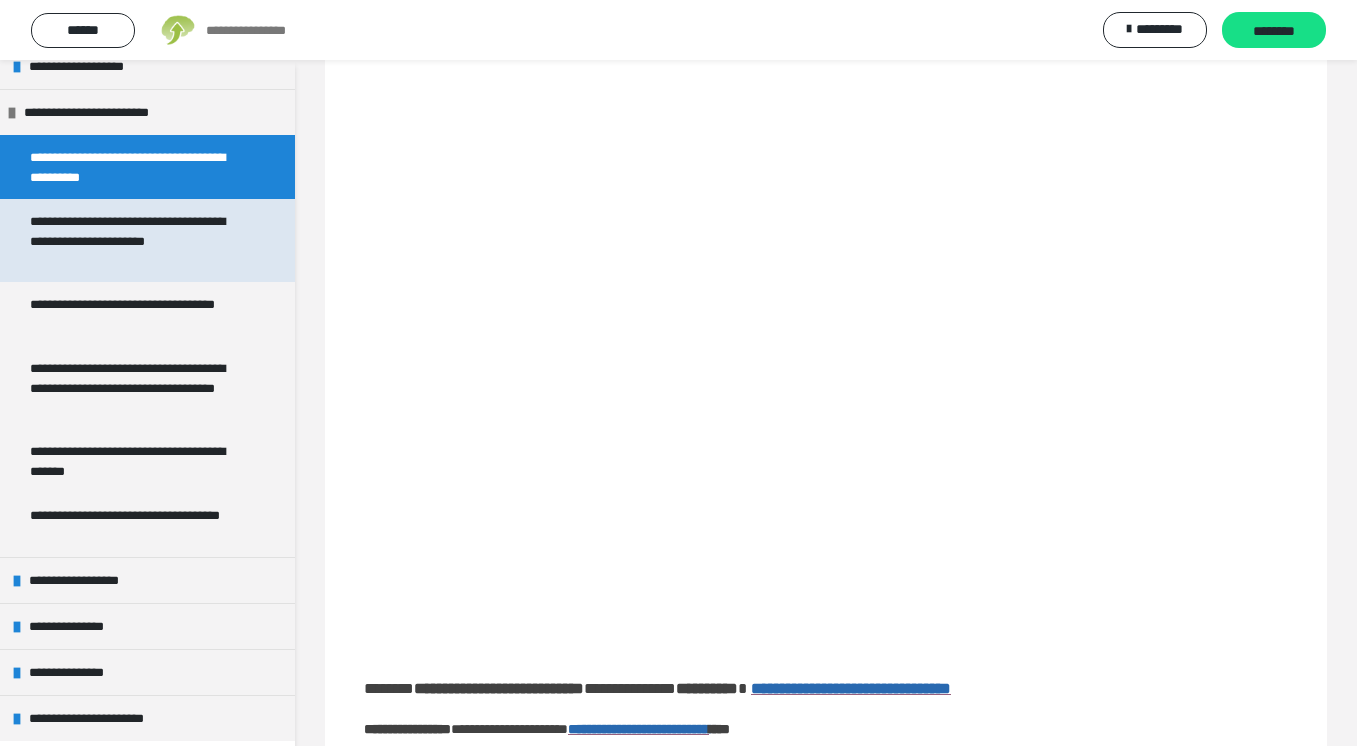 click on "**********" at bounding box center (139, 240) 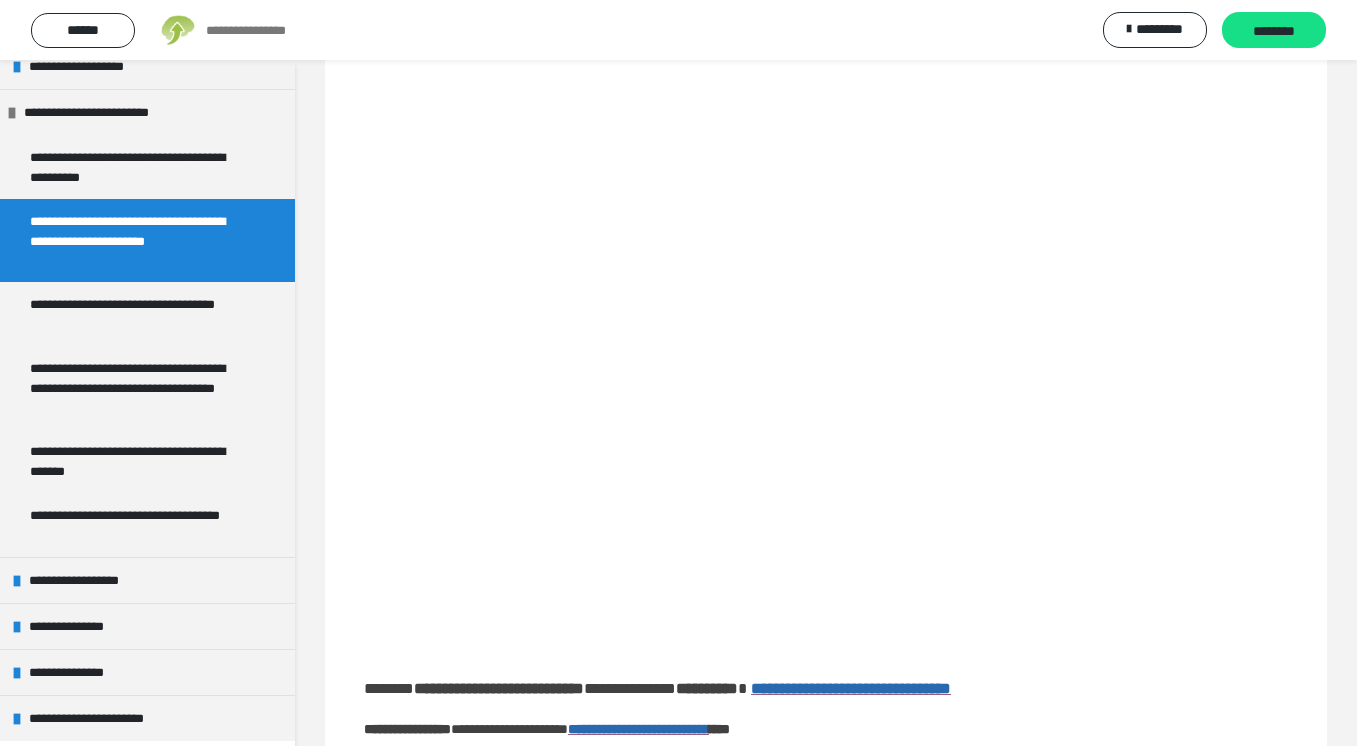 click at bounding box center [826, 365] 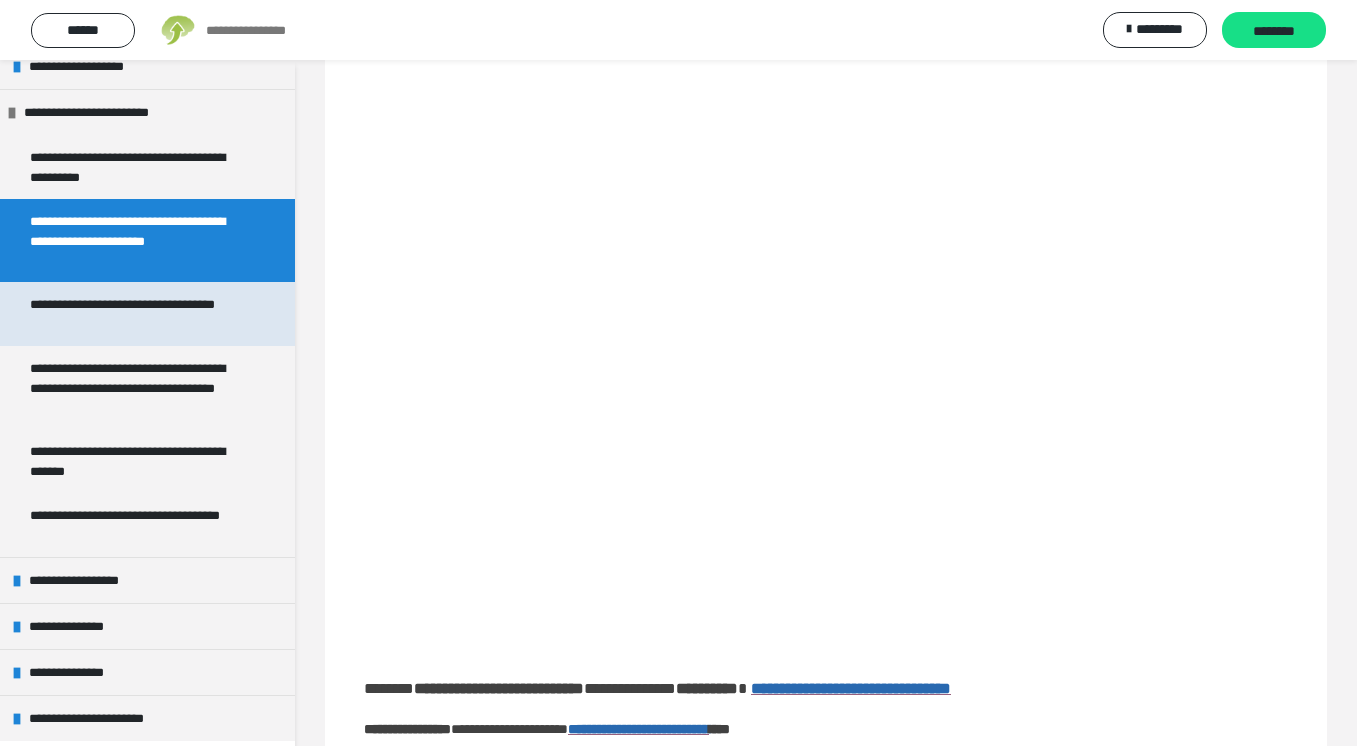 click on "**********" at bounding box center [139, 314] 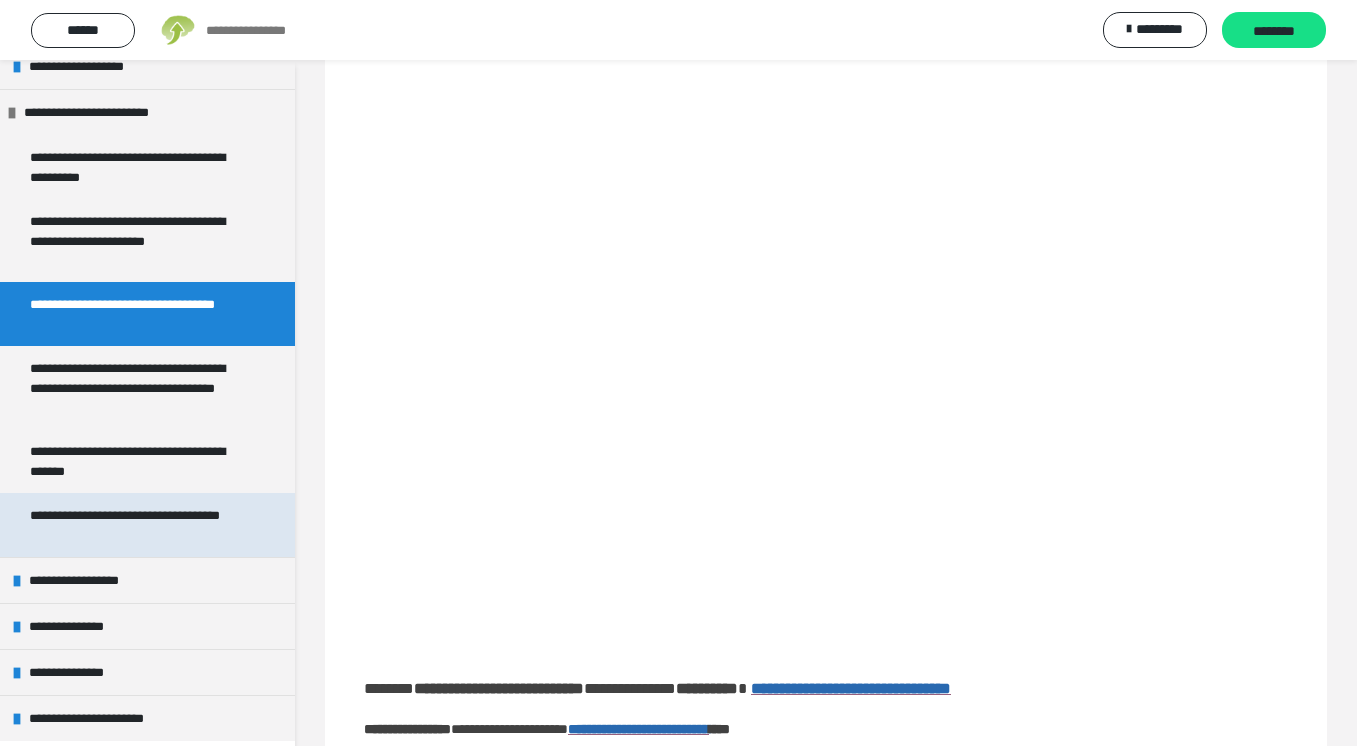 click on "**********" at bounding box center (139, 525) 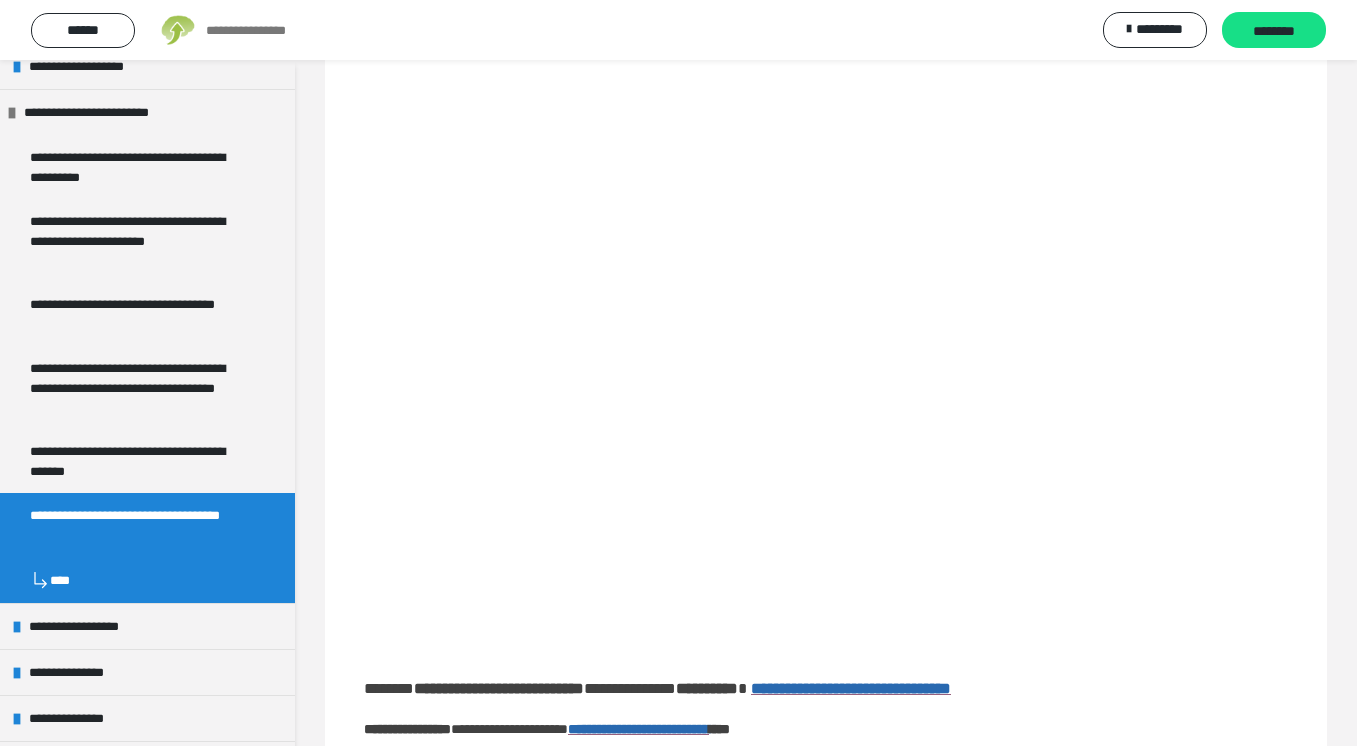 scroll, scrollTop: 60, scrollLeft: 0, axis: vertical 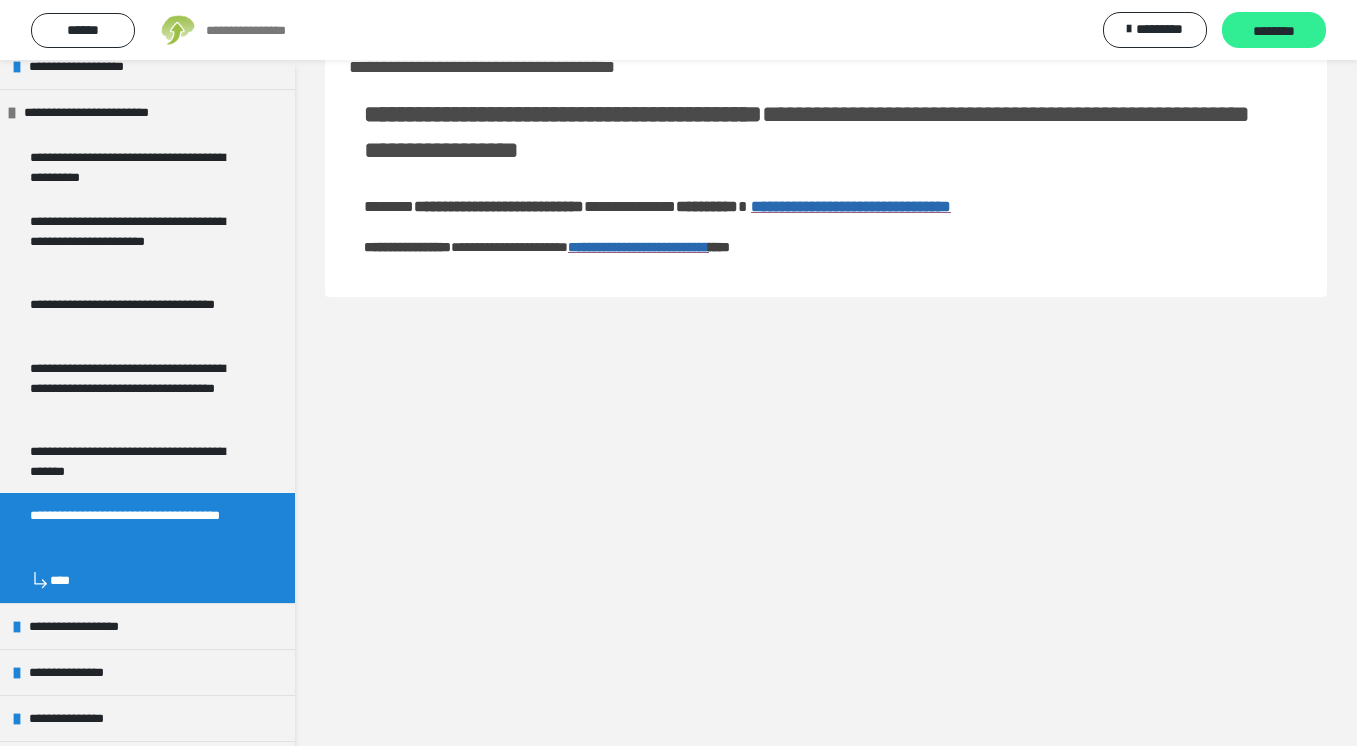 click on "********" at bounding box center [1274, 31] 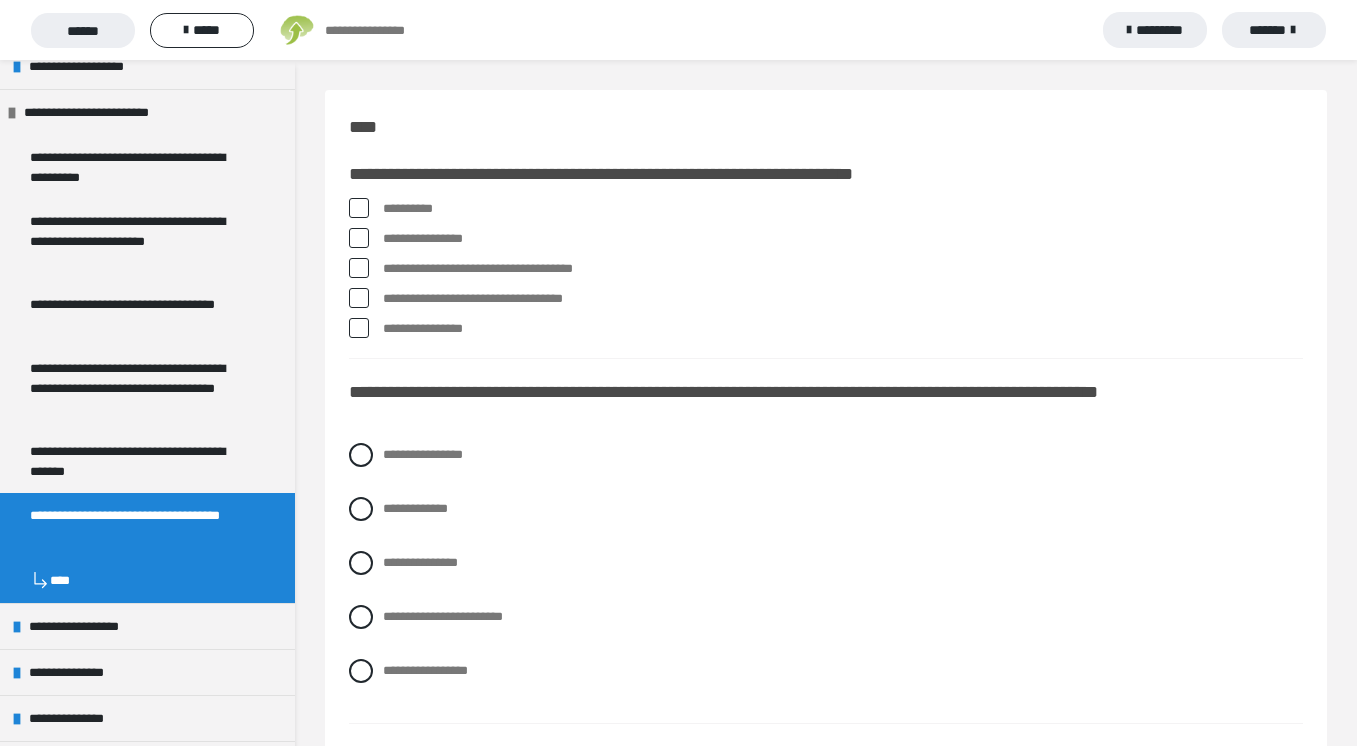 click at bounding box center (359, 268) 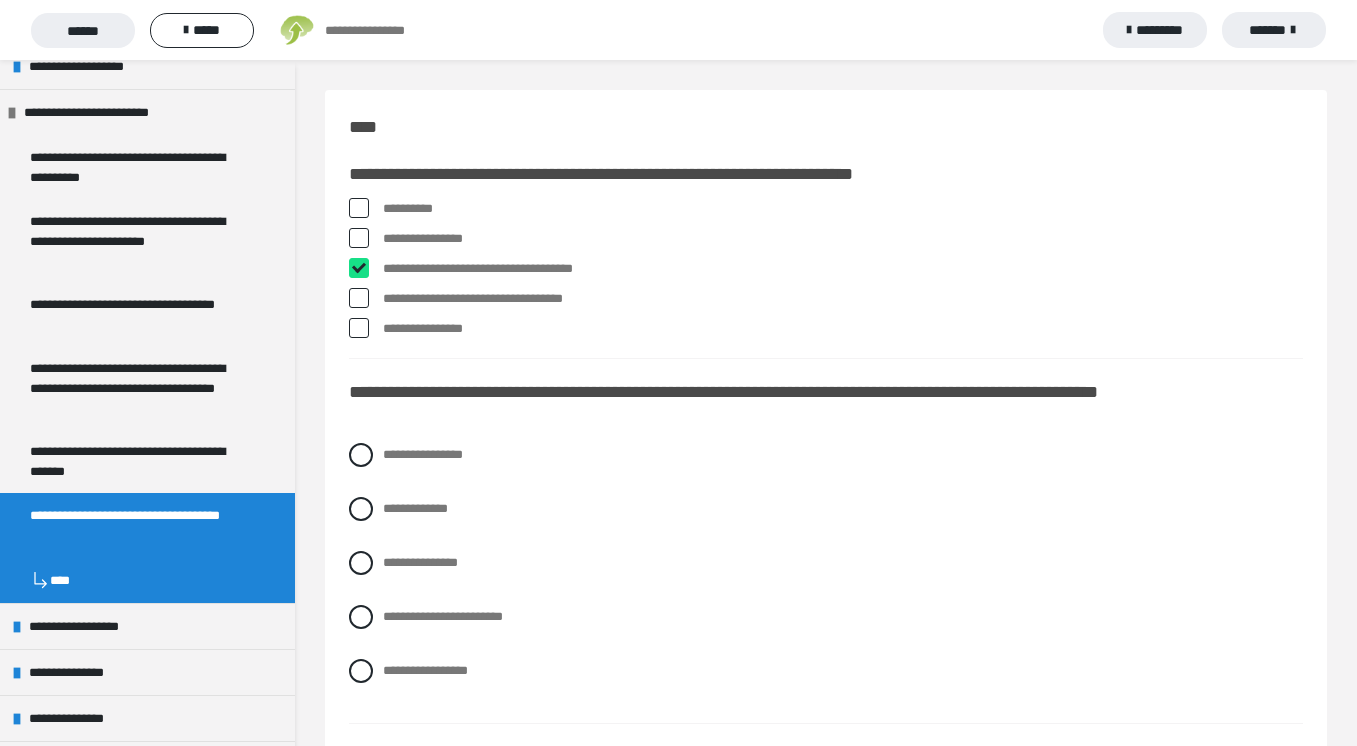 checkbox on "****" 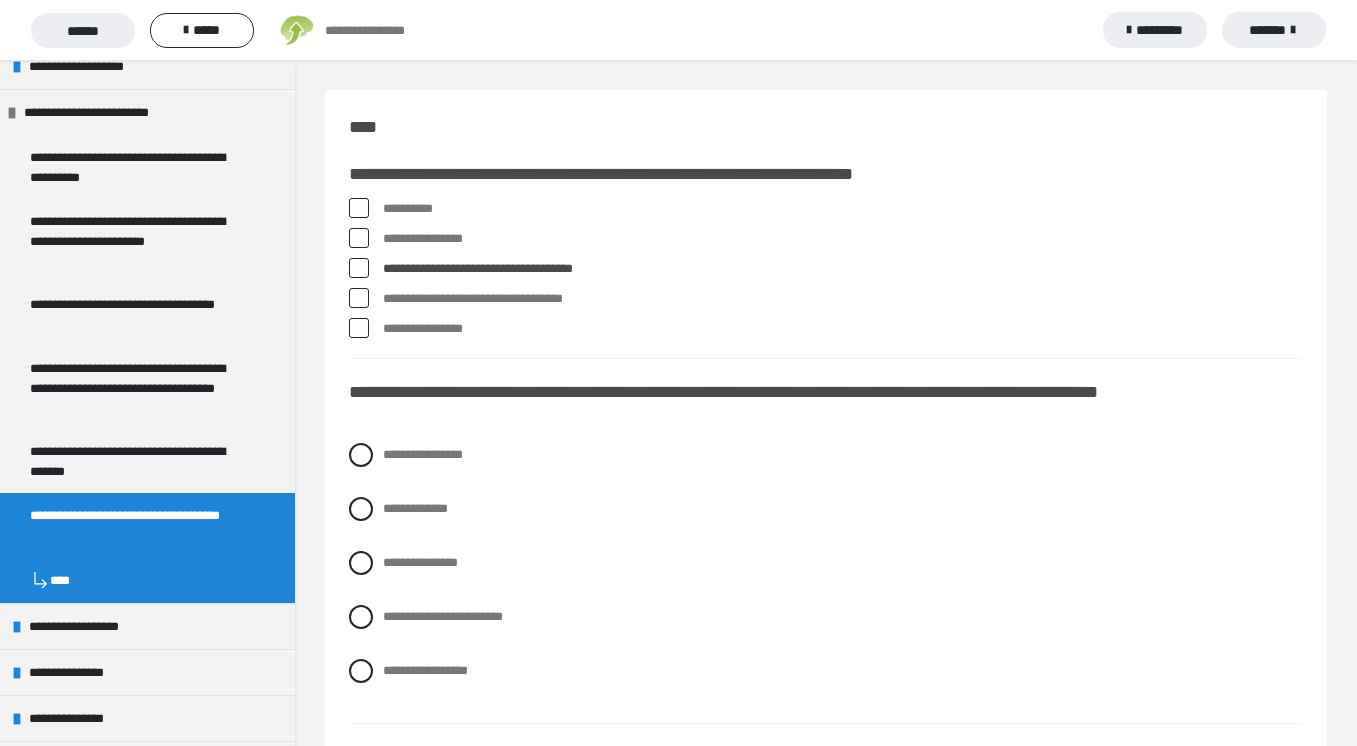 click at bounding box center (359, 208) 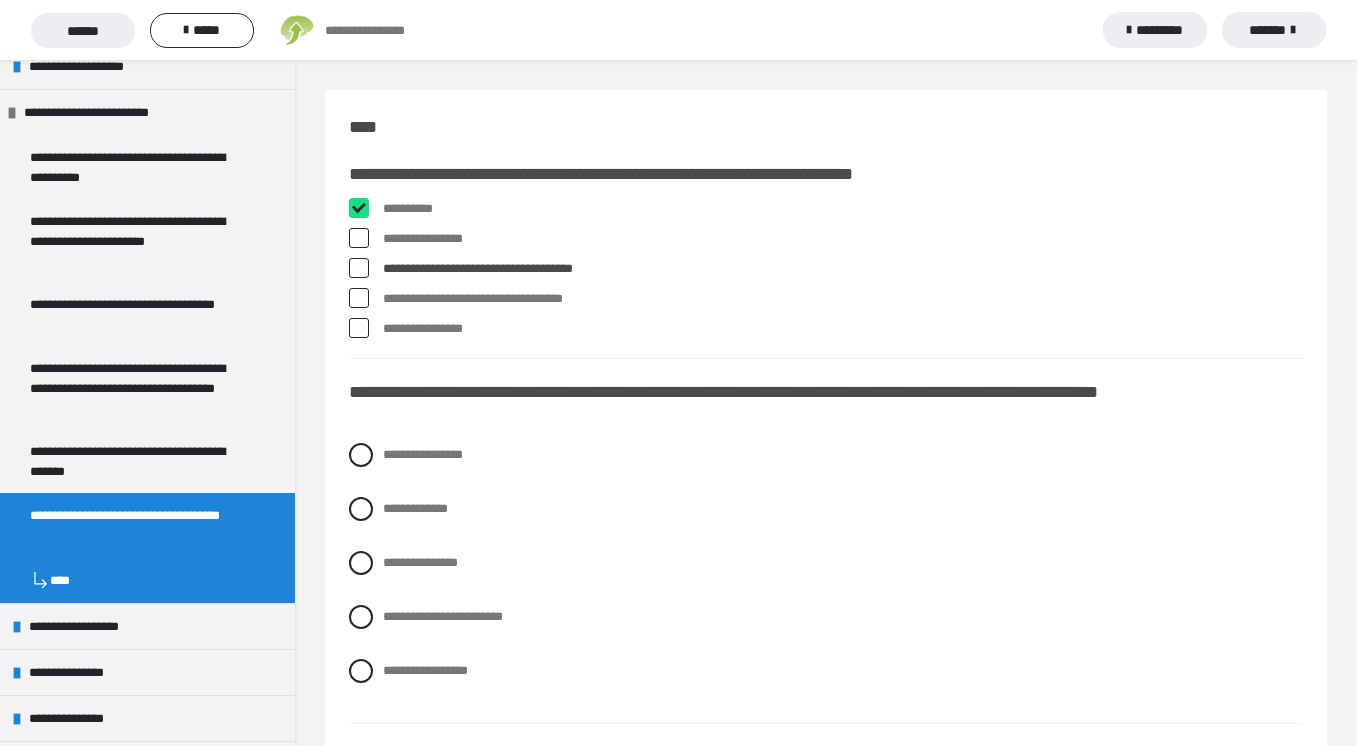 checkbox on "****" 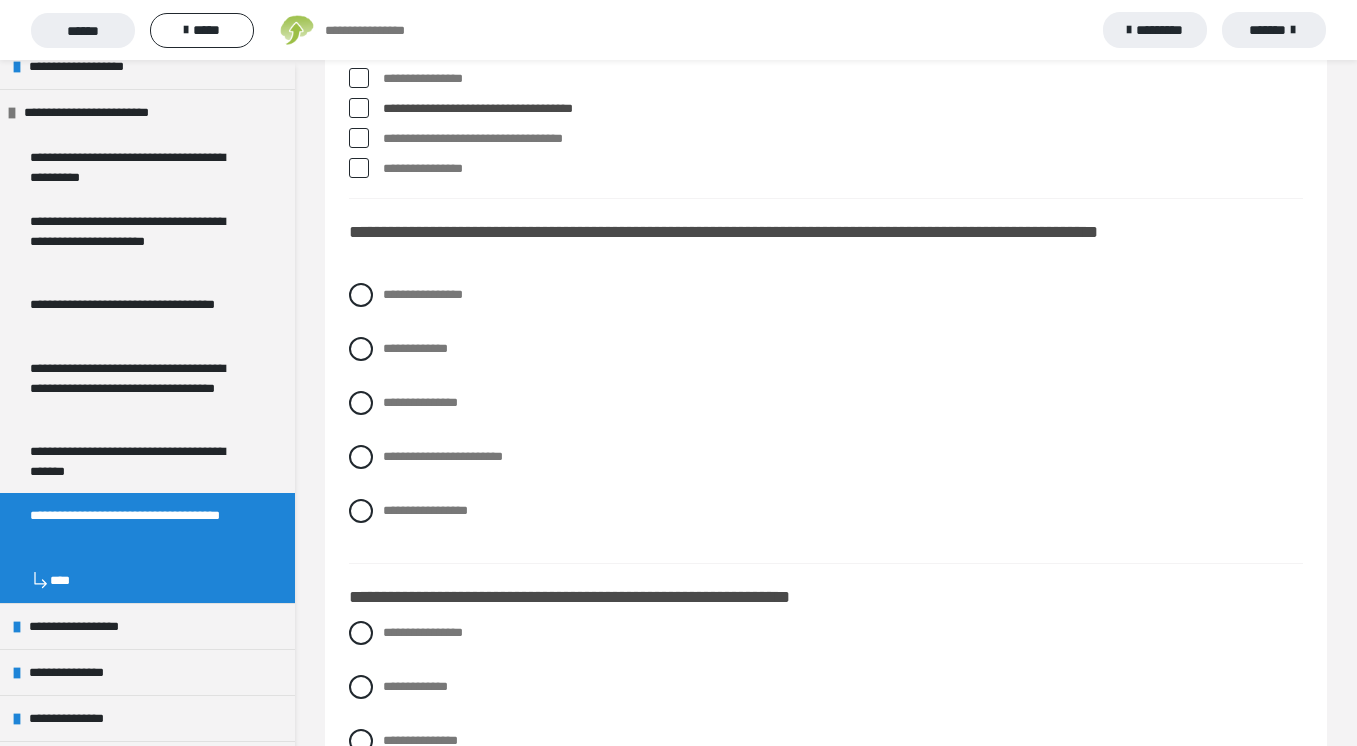 scroll, scrollTop: 190, scrollLeft: 0, axis: vertical 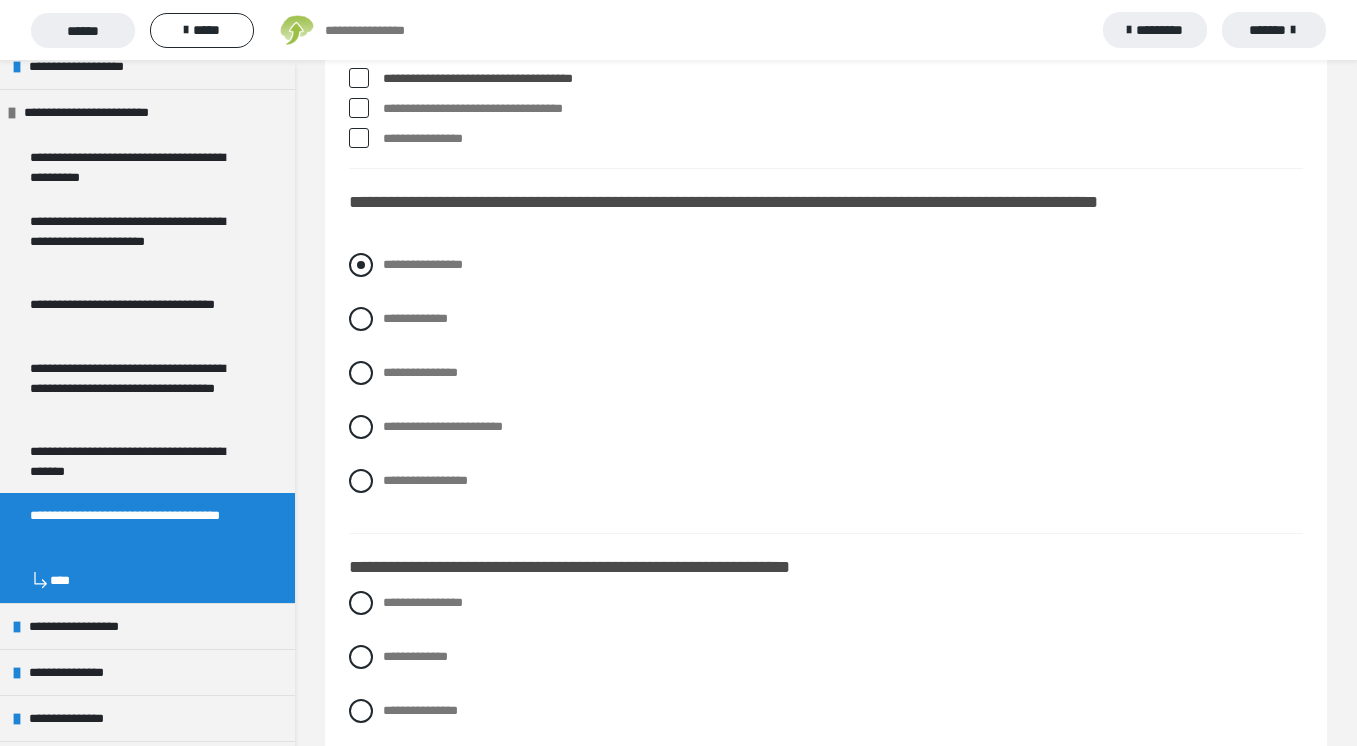 click at bounding box center [361, 265] 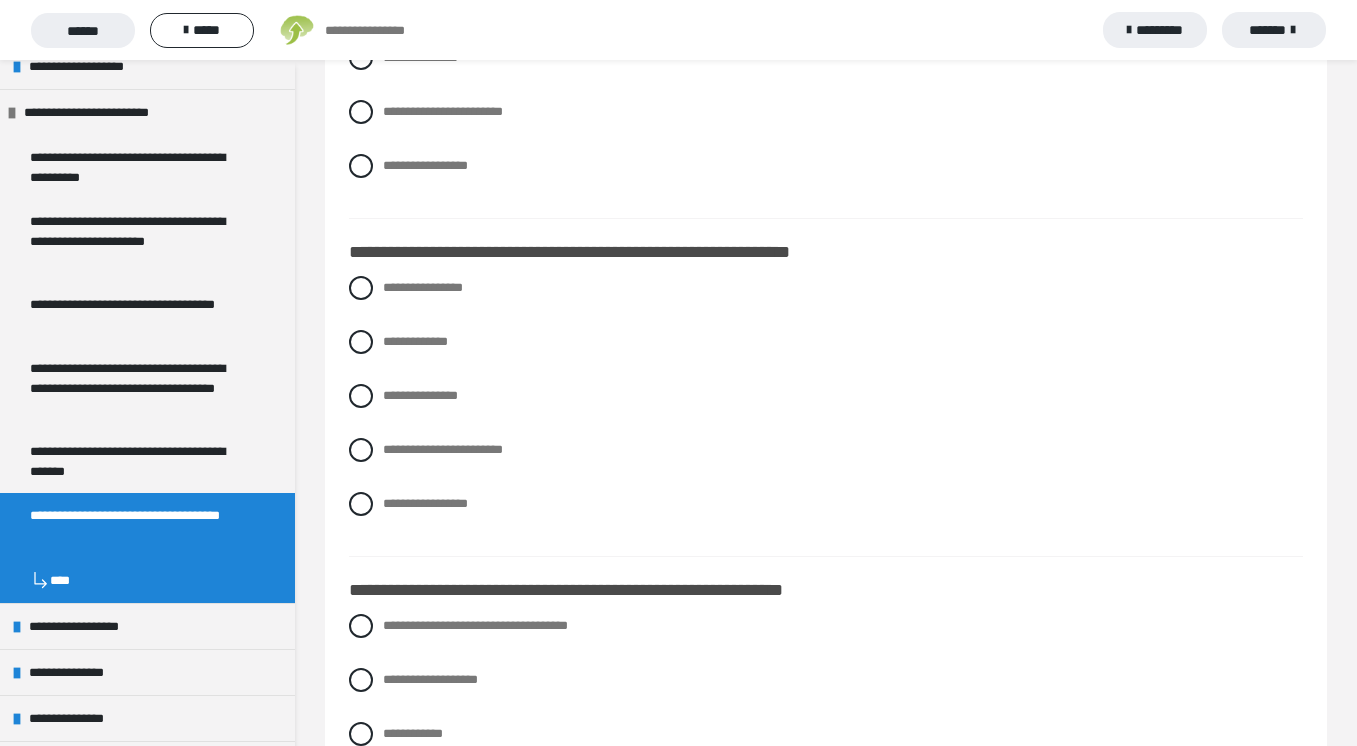 scroll, scrollTop: 508, scrollLeft: 0, axis: vertical 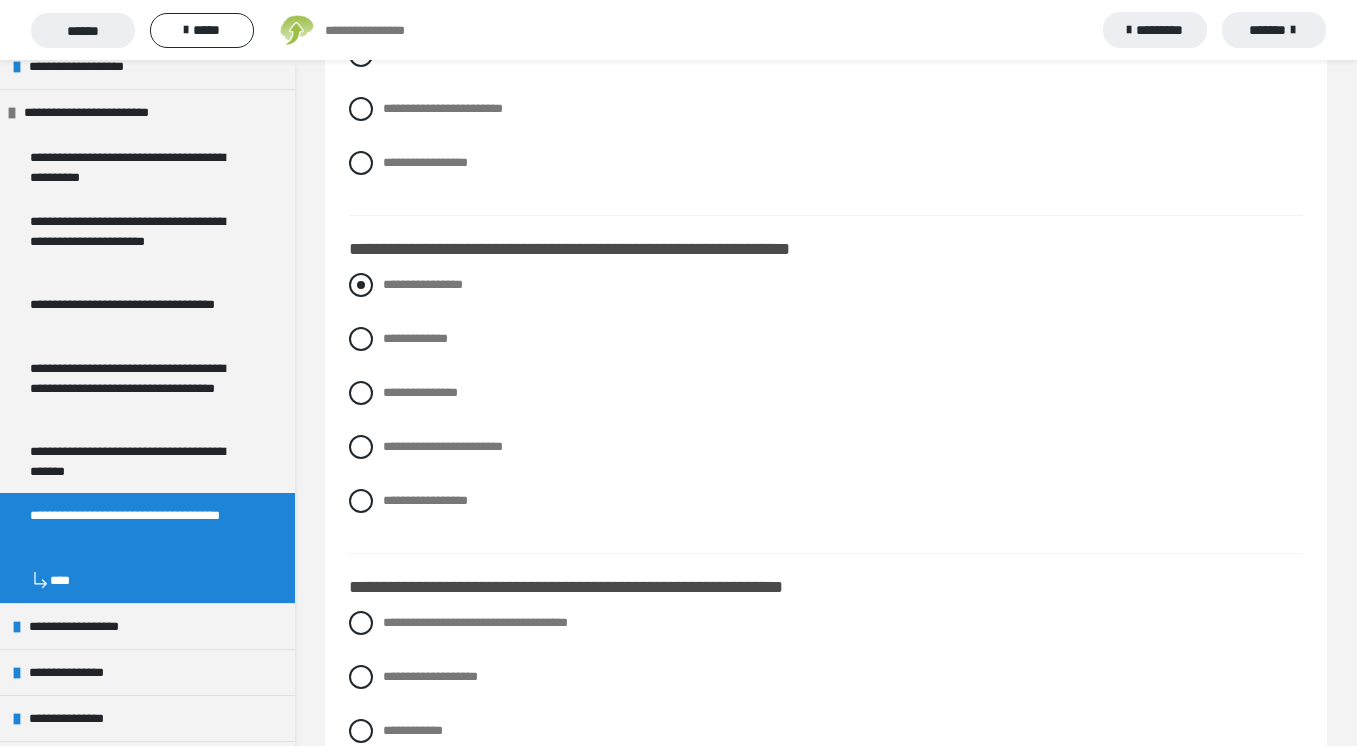 click at bounding box center (361, 285) 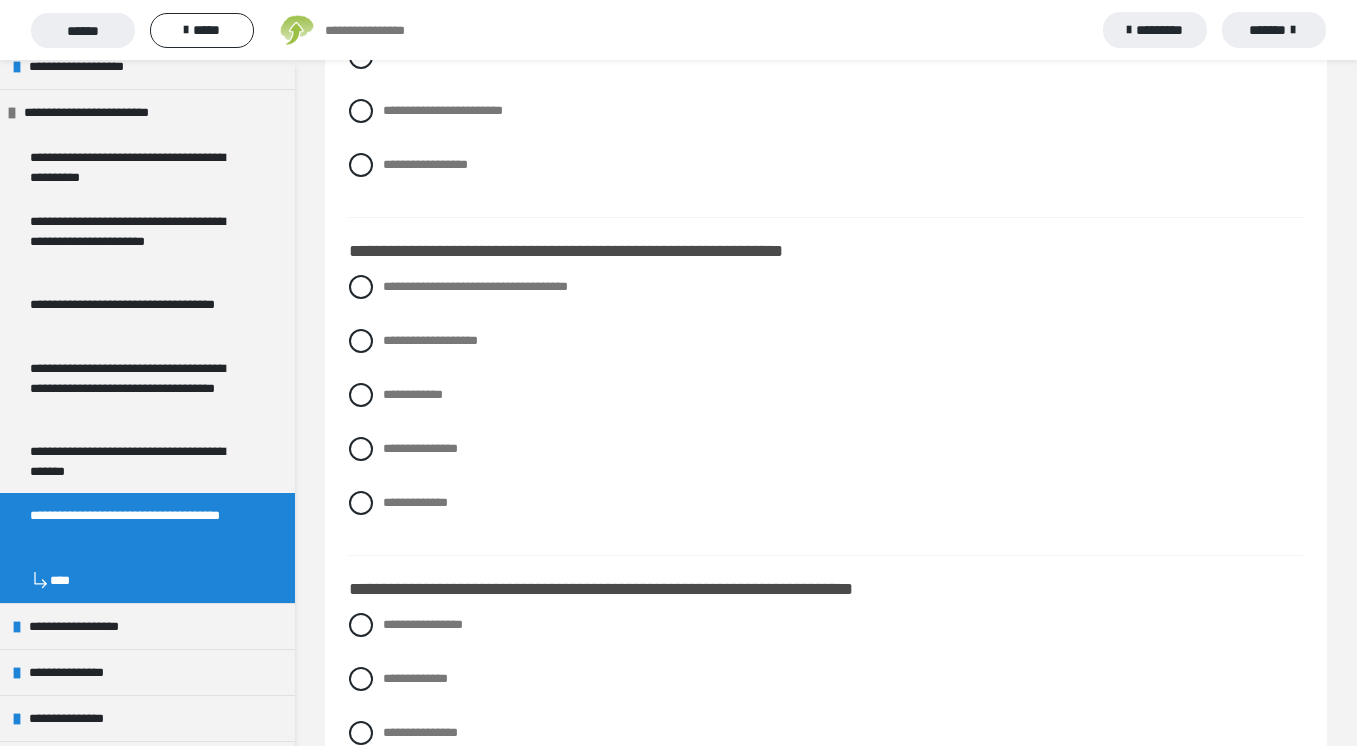 scroll, scrollTop: 850, scrollLeft: 0, axis: vertical 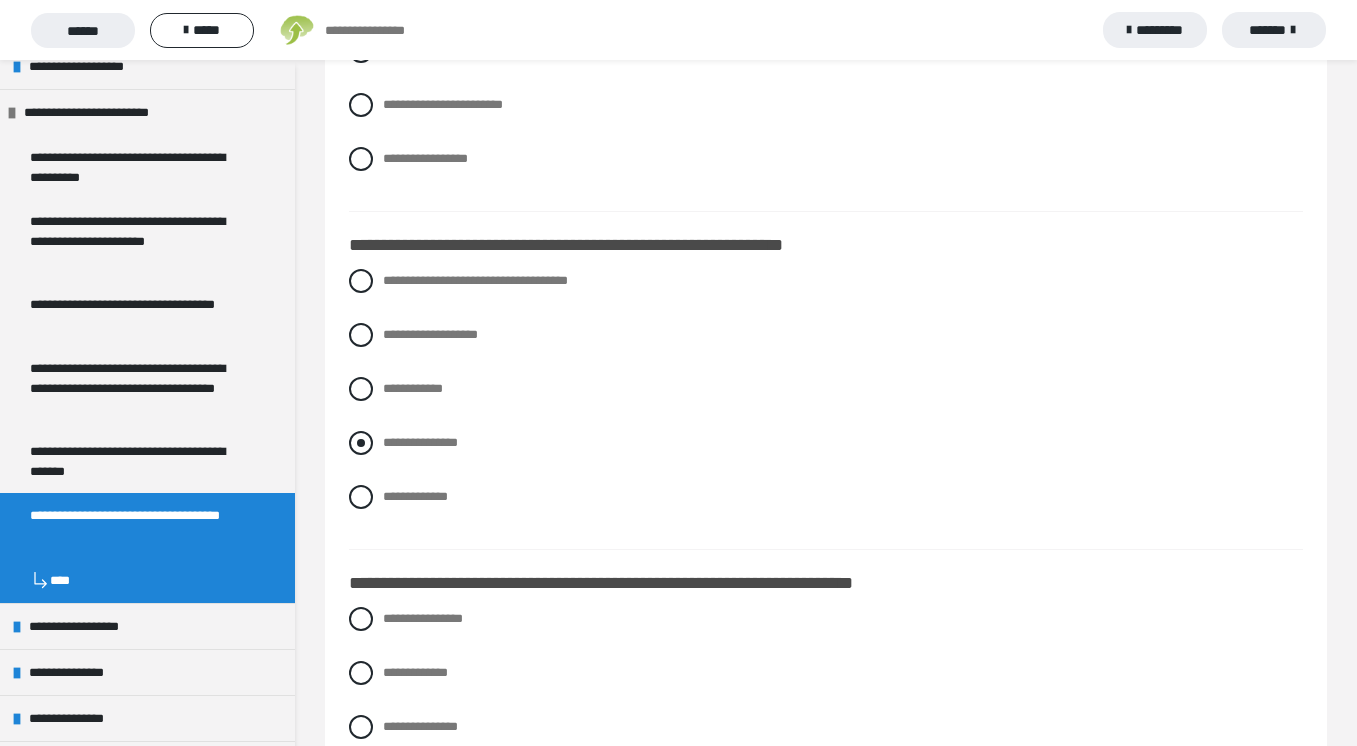 click at bounding box center (361, 443) 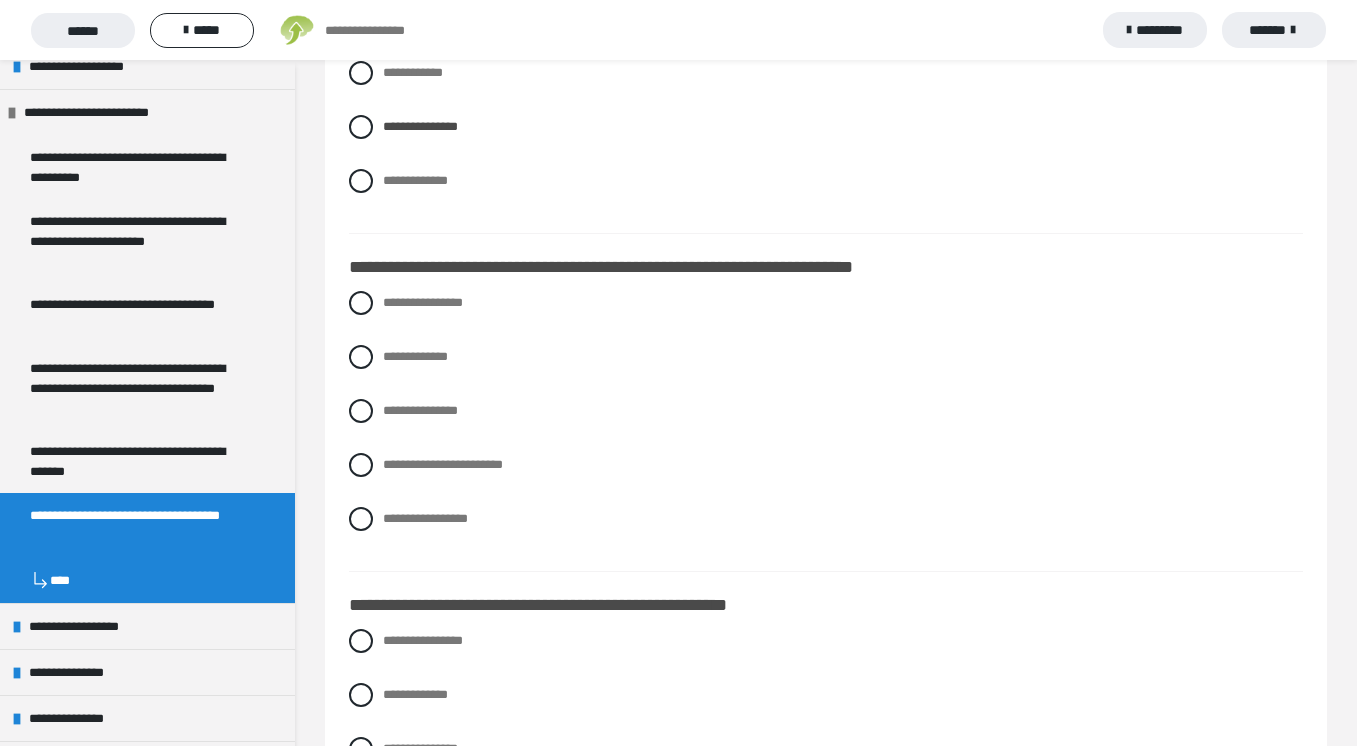 scroll, scrollTop: 1186, scrollLeft: 0, axis: vertical 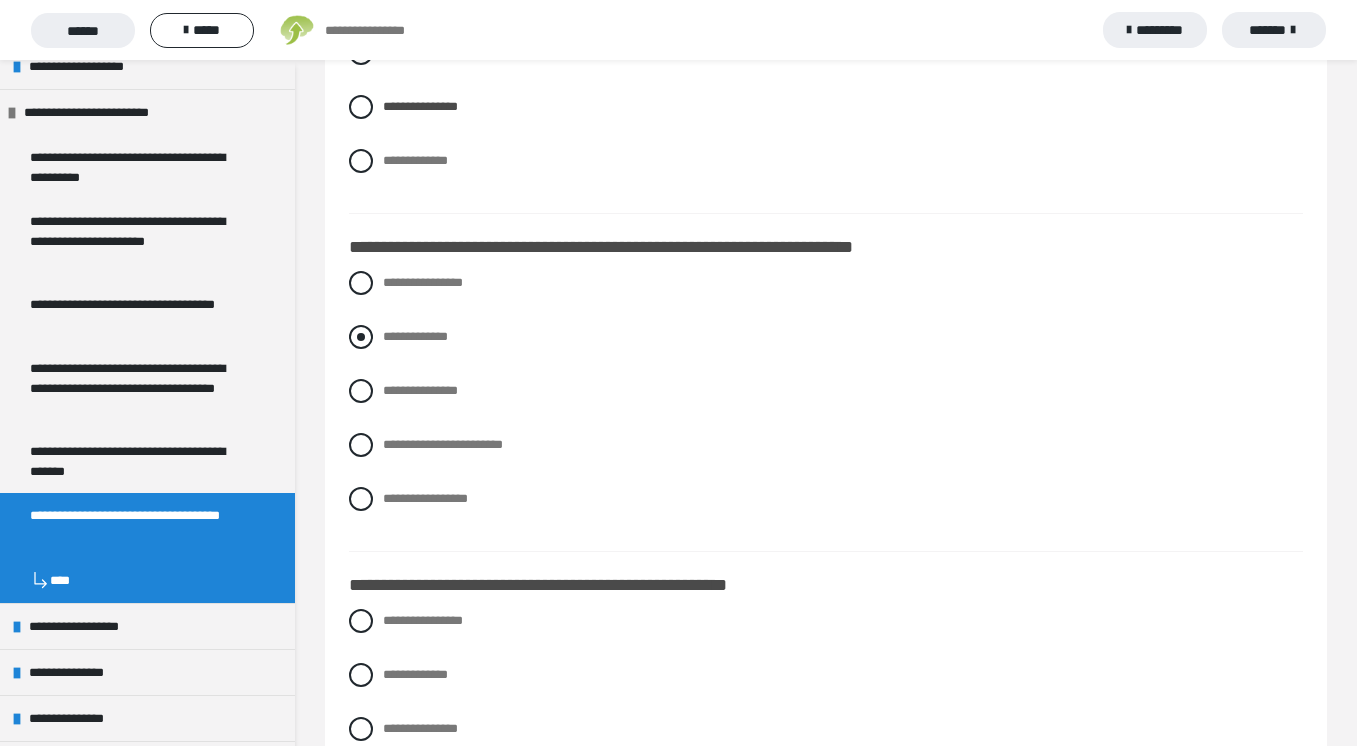 click on "**********" at bounding box center [415, 336] 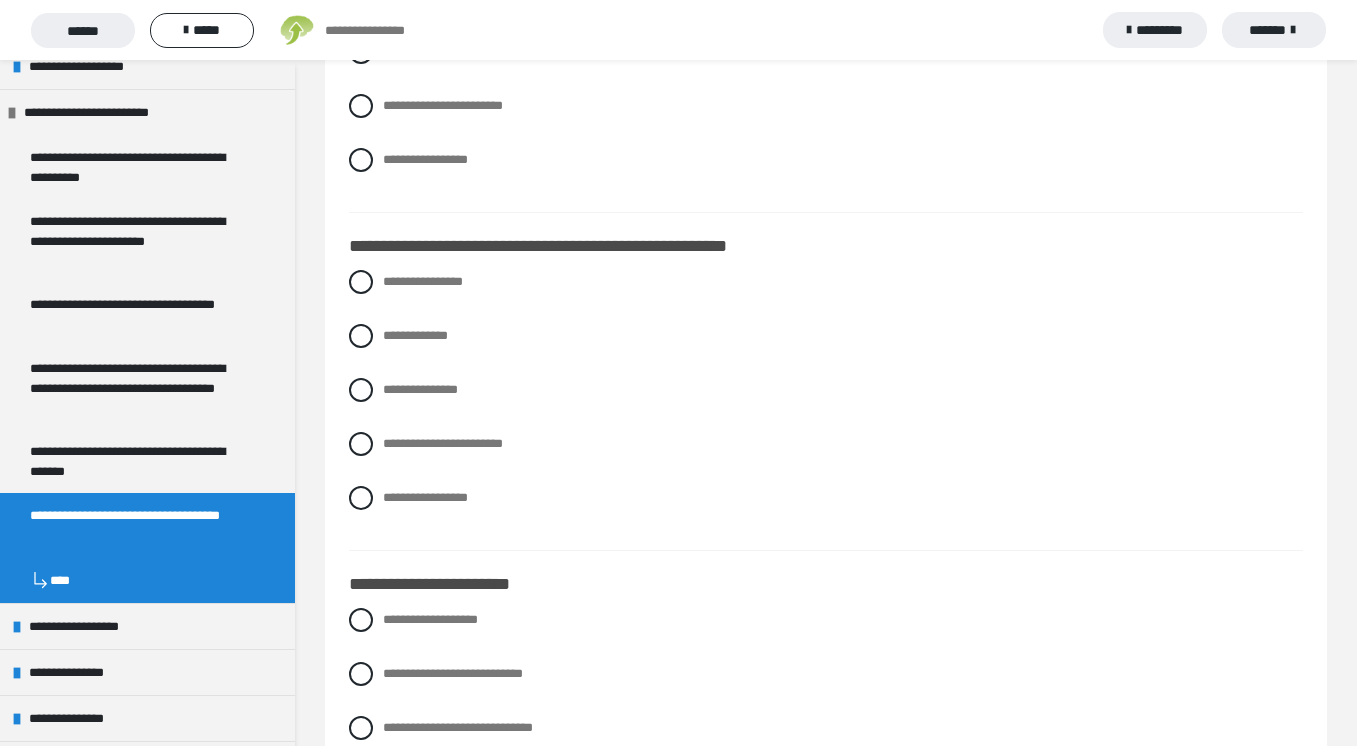 scroll, scrollTop: 1526, scrollLeft: 0, axis: vertical 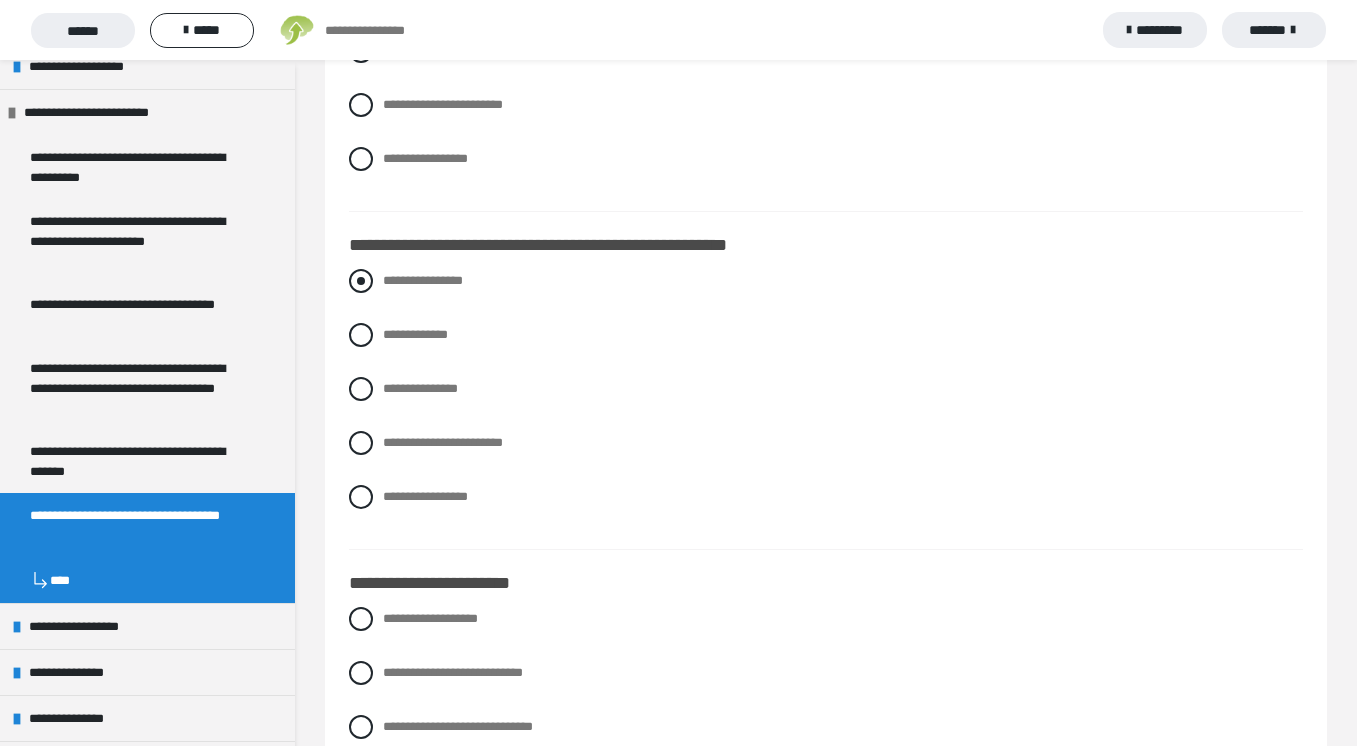 click at bounding box center [361, 281] 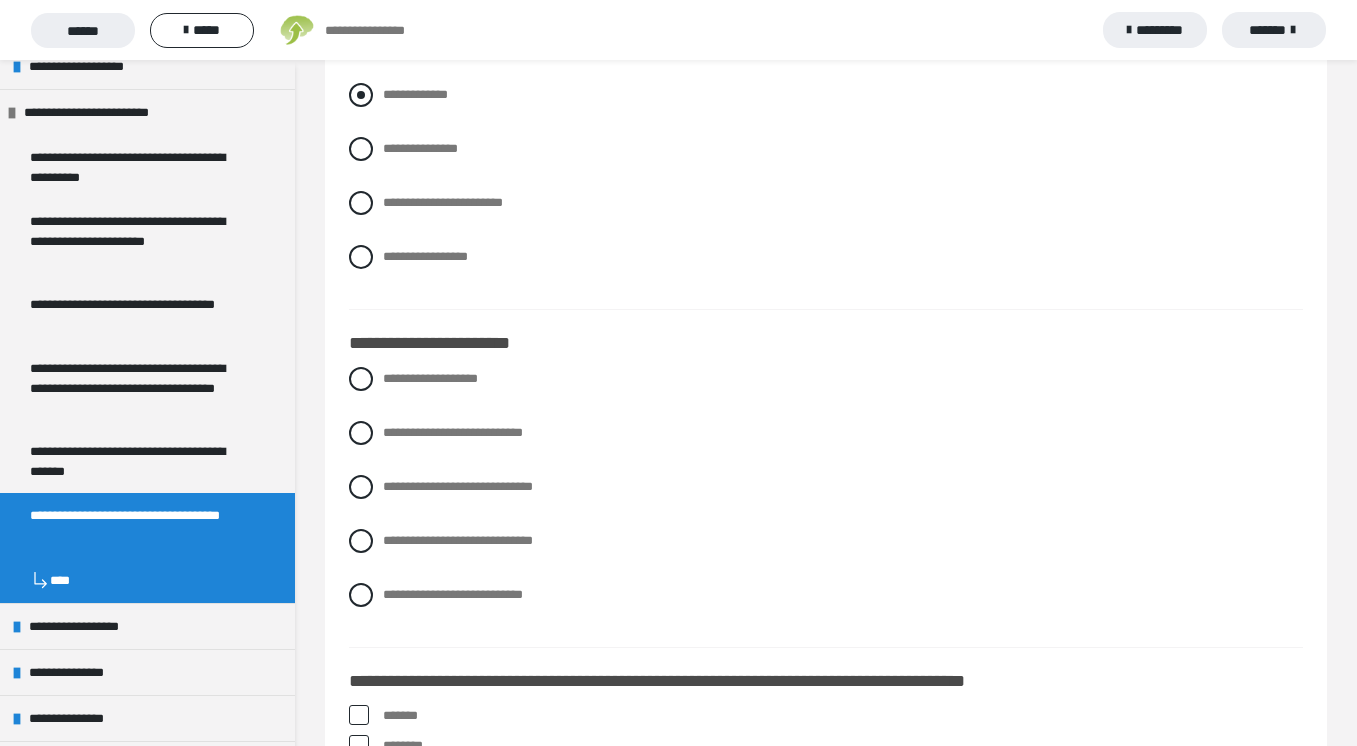 scroll, scrollTop: 1767, scrollLeft: 0, axis: vertical 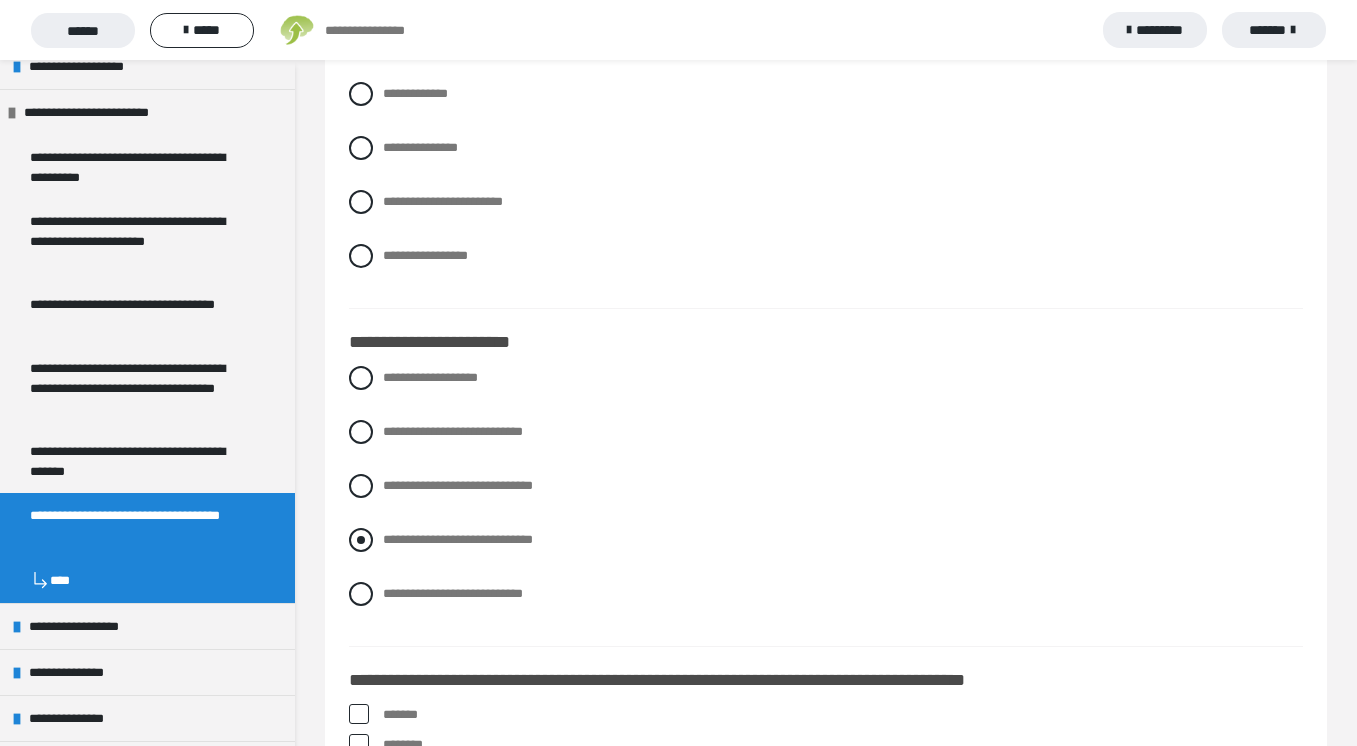 click on "**********" at bounding box center [458, 539] 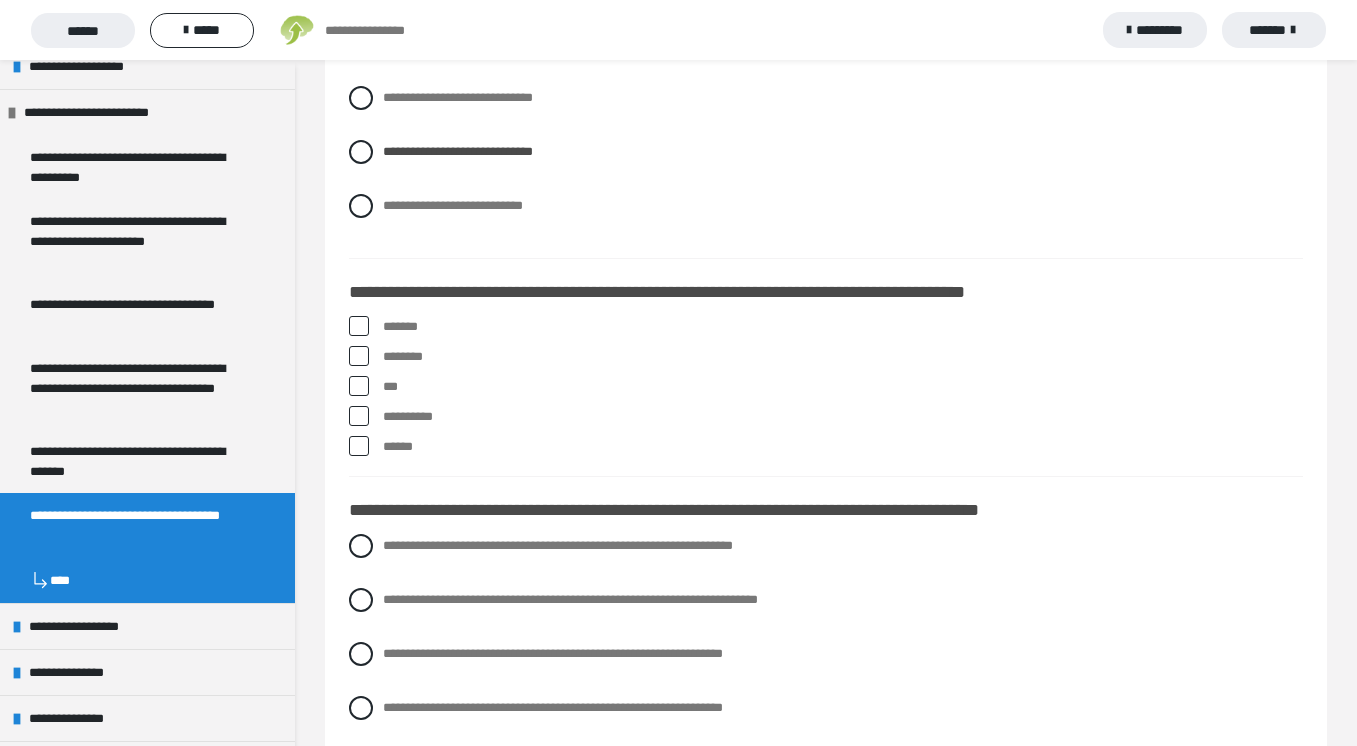 scroll, scrollTop: 2166, scrollLeft: 0, axis: vertical 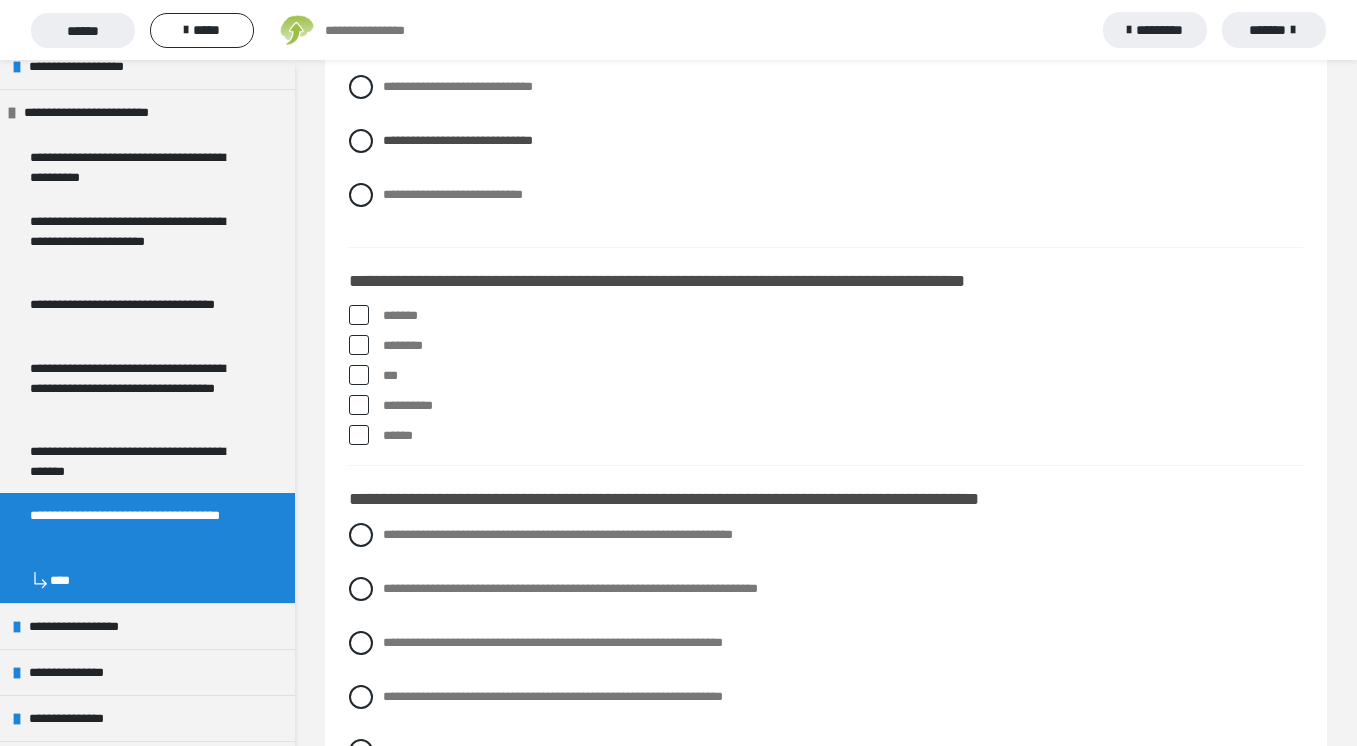 click at bounding box center [359, 345] 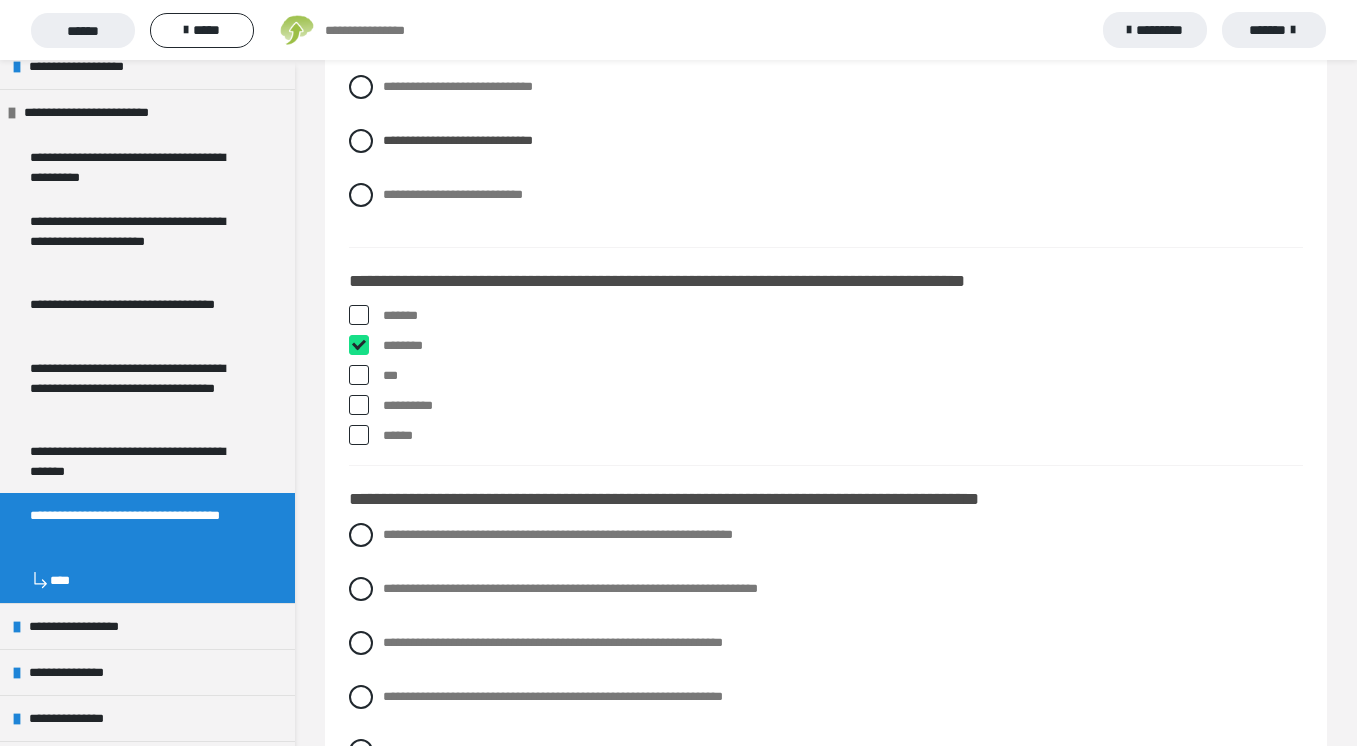 checkbox on "****" 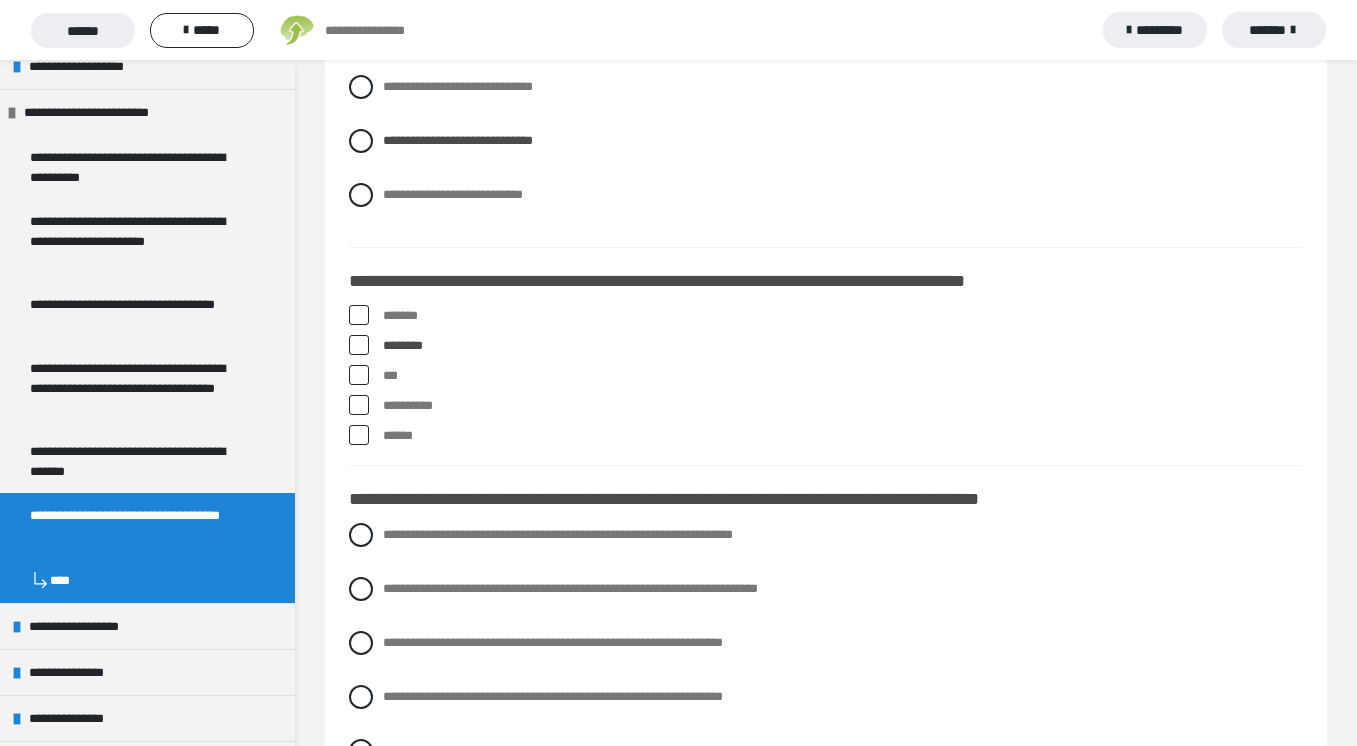click at bounding box center [359, 435] 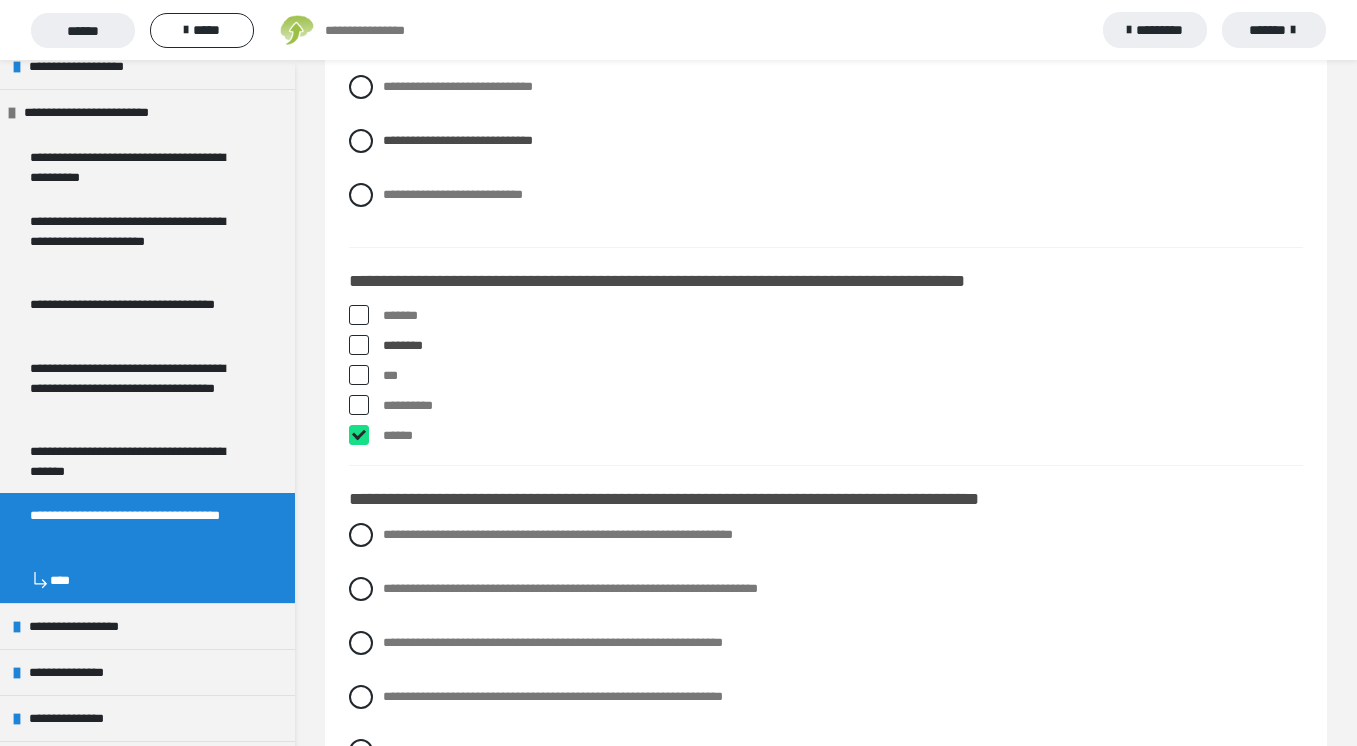 checkbox on "****" 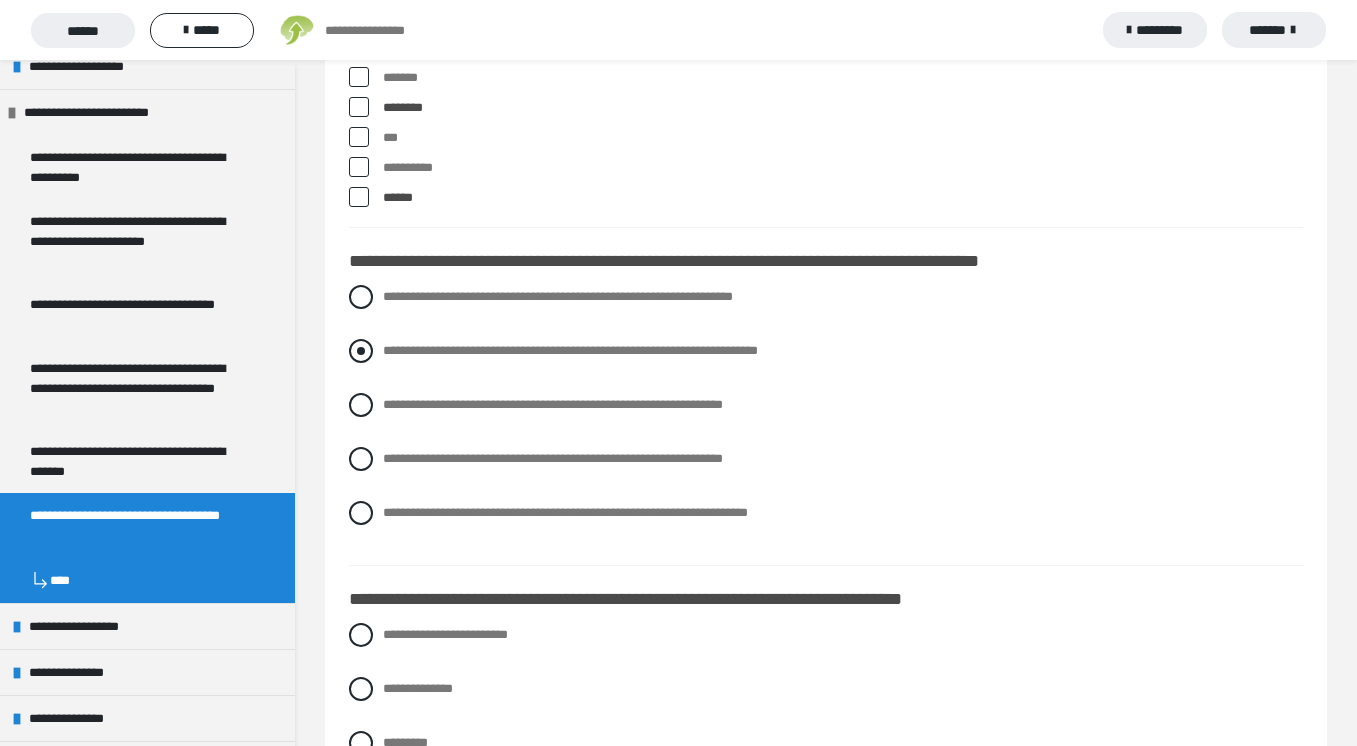 scroll, scrollTop: 2410, scrollLeft: 0, axis: vertical 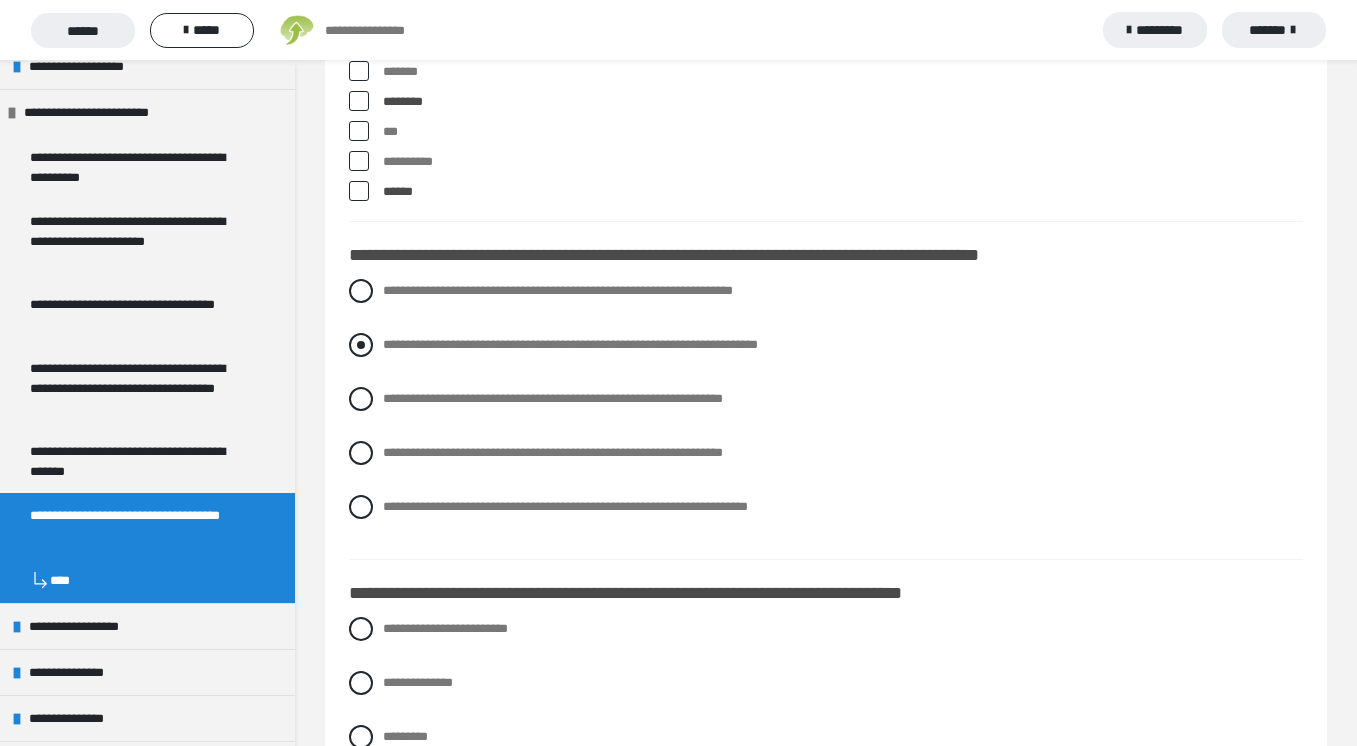 click on "**********" at bounding box center (826, 345) 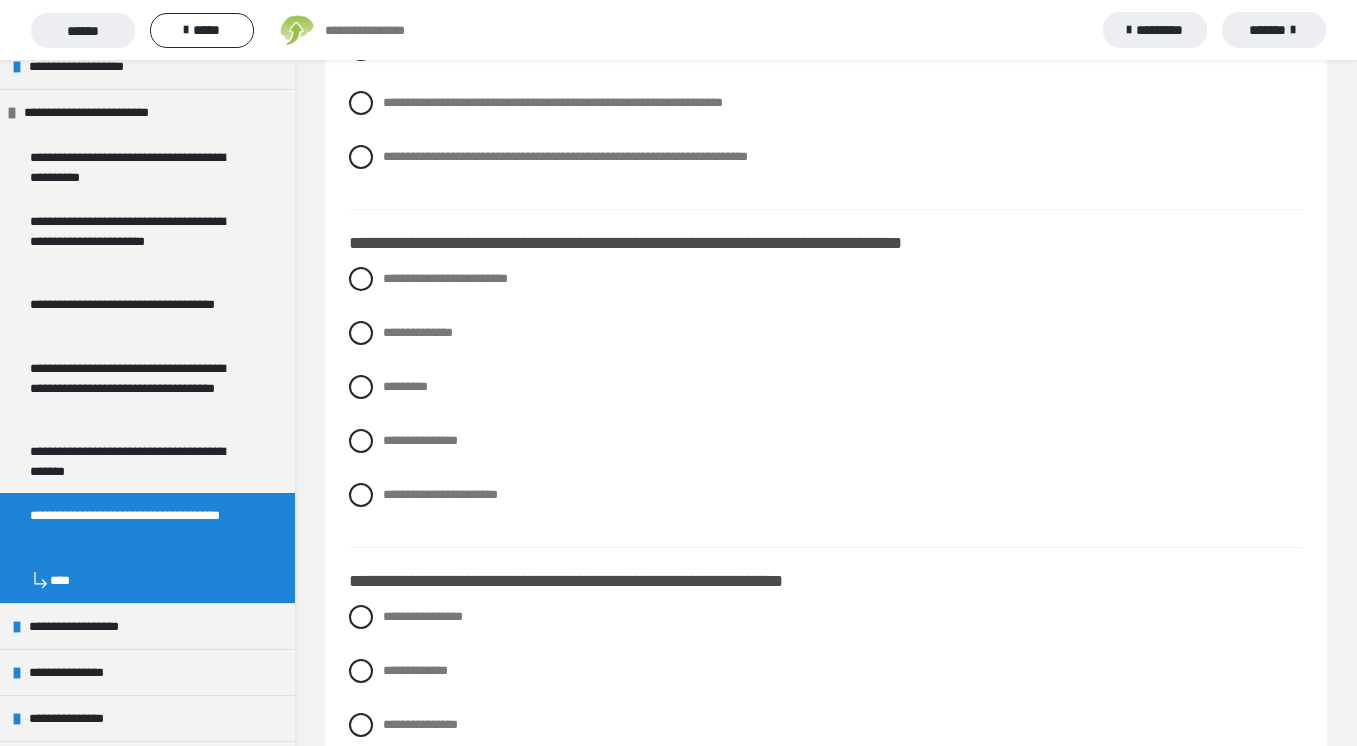 scroll, scrollTop: 2764, scrollLeft: 0, axis: vertical 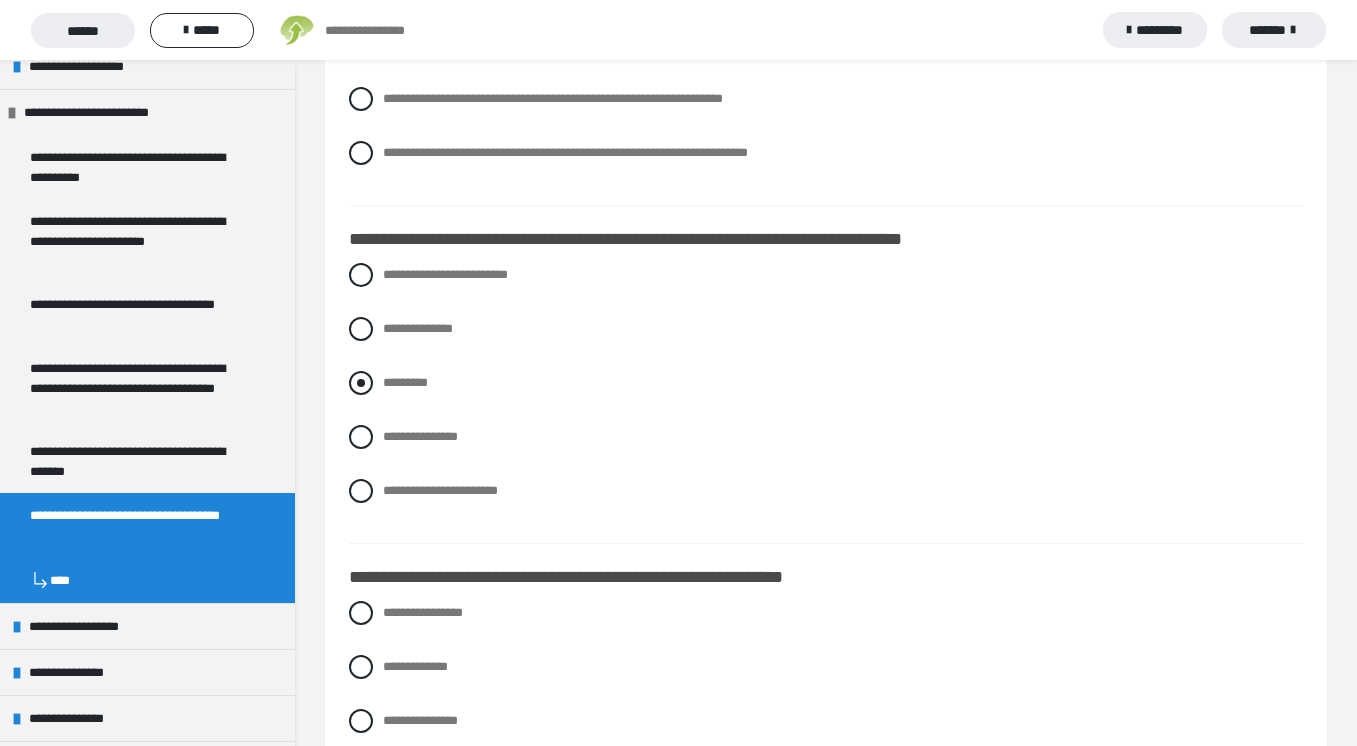 click on "*********" at bounding box center (405, 382) 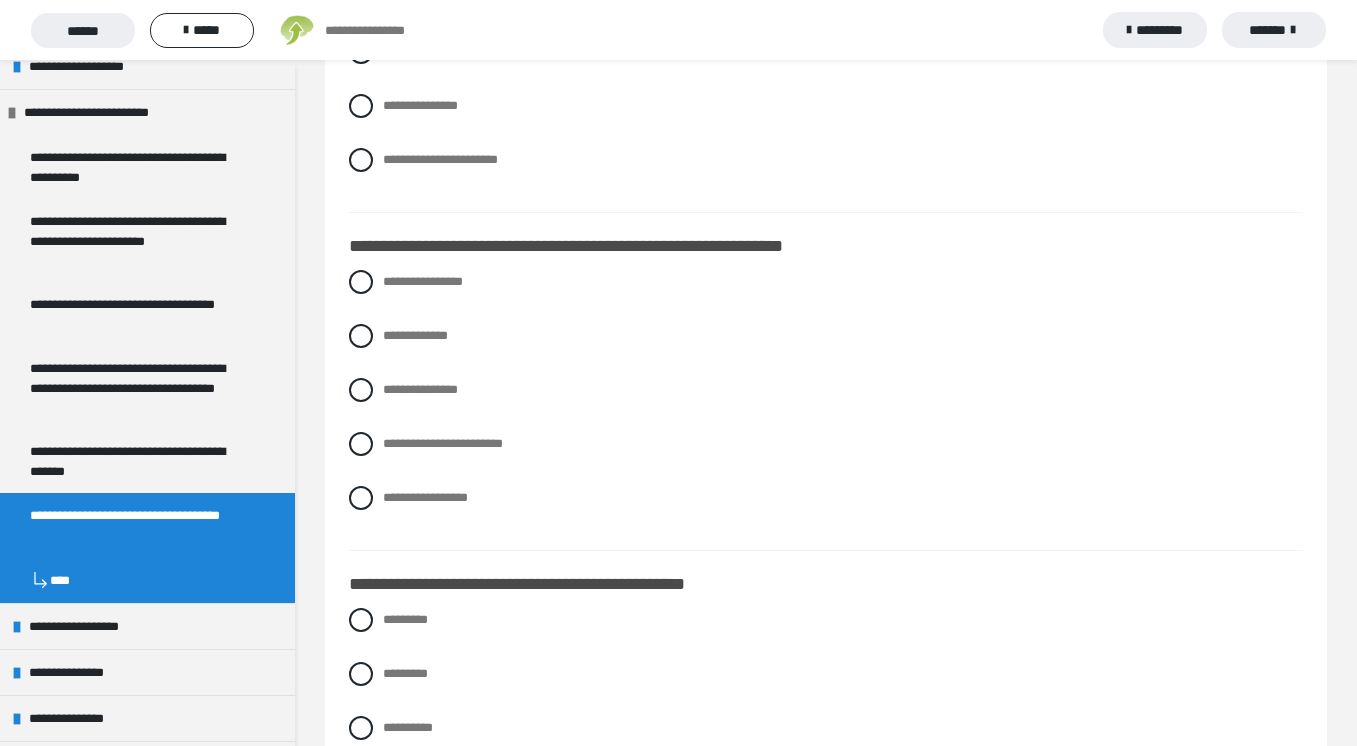 scroll, scrollTop: 3096, scrollLeft: 0, axis: vertical 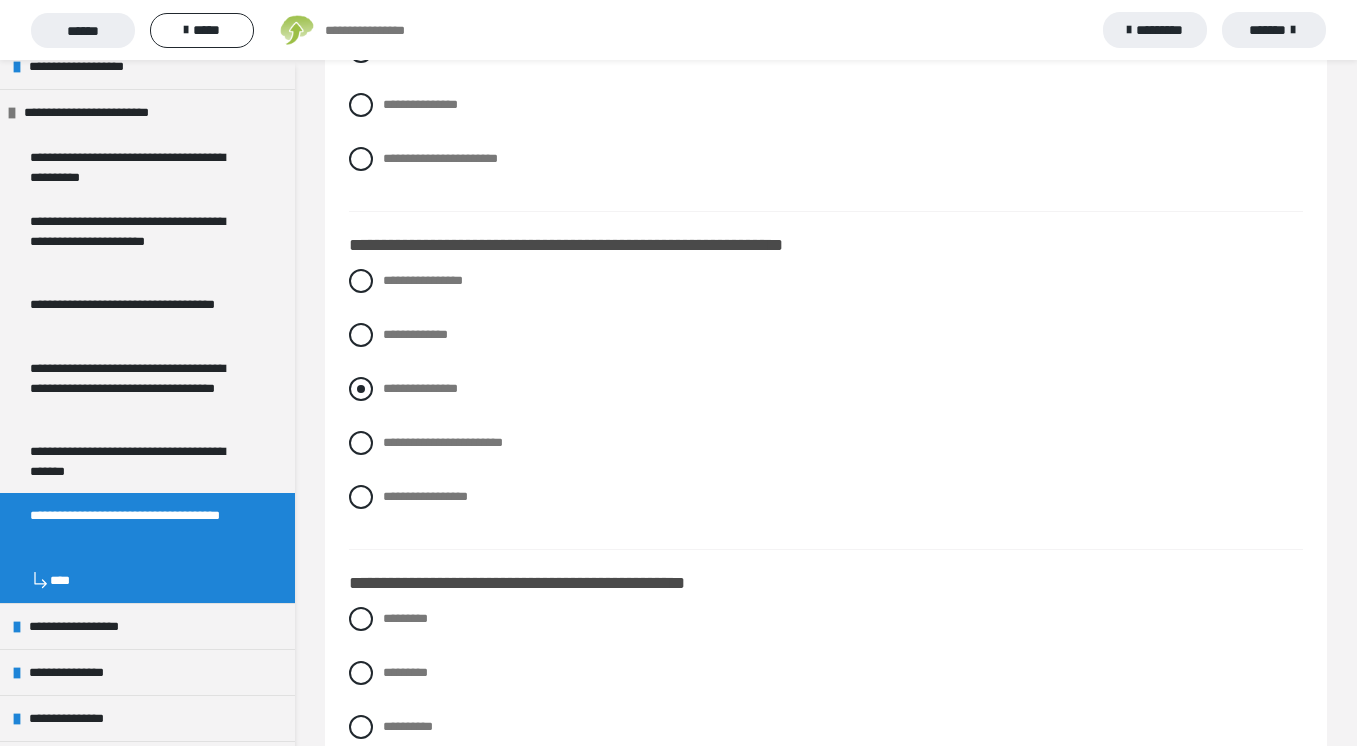 click on "**********" at bounding box center [826, 389] 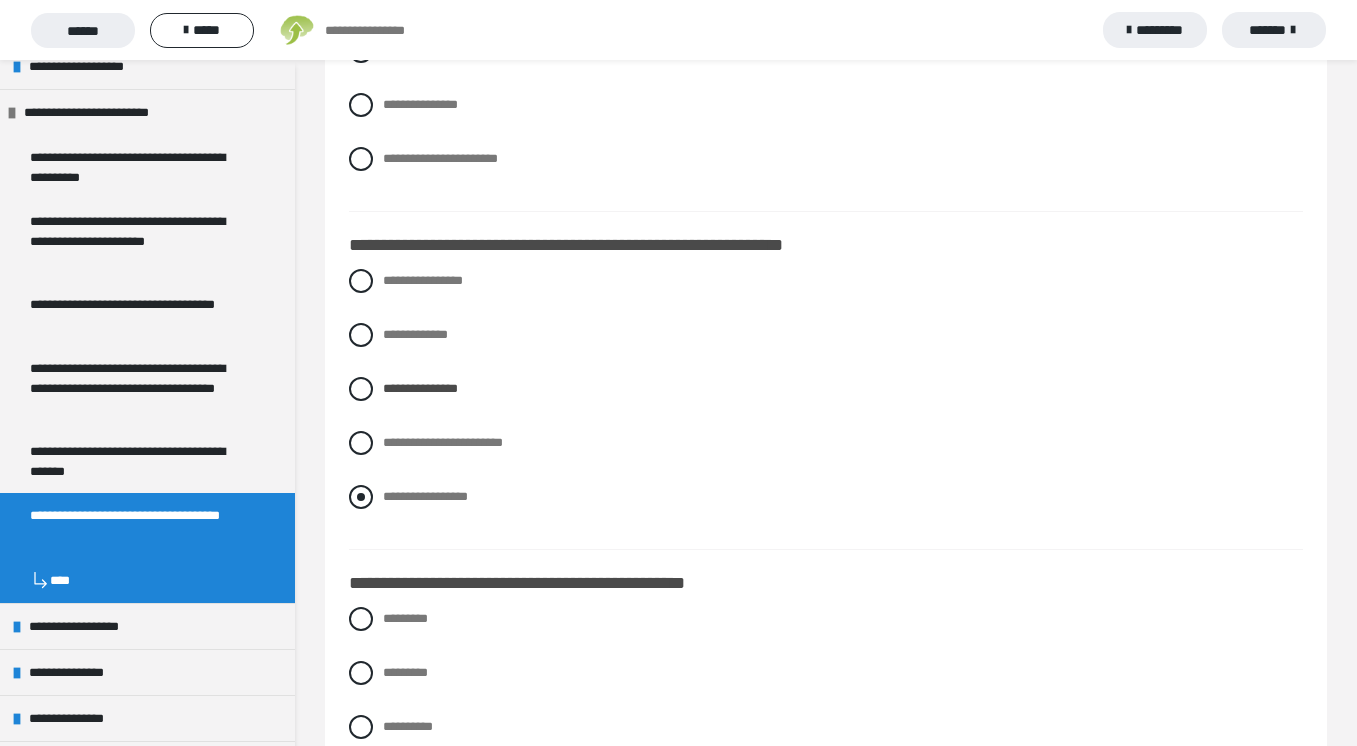 click at bounding box center (361, 497) 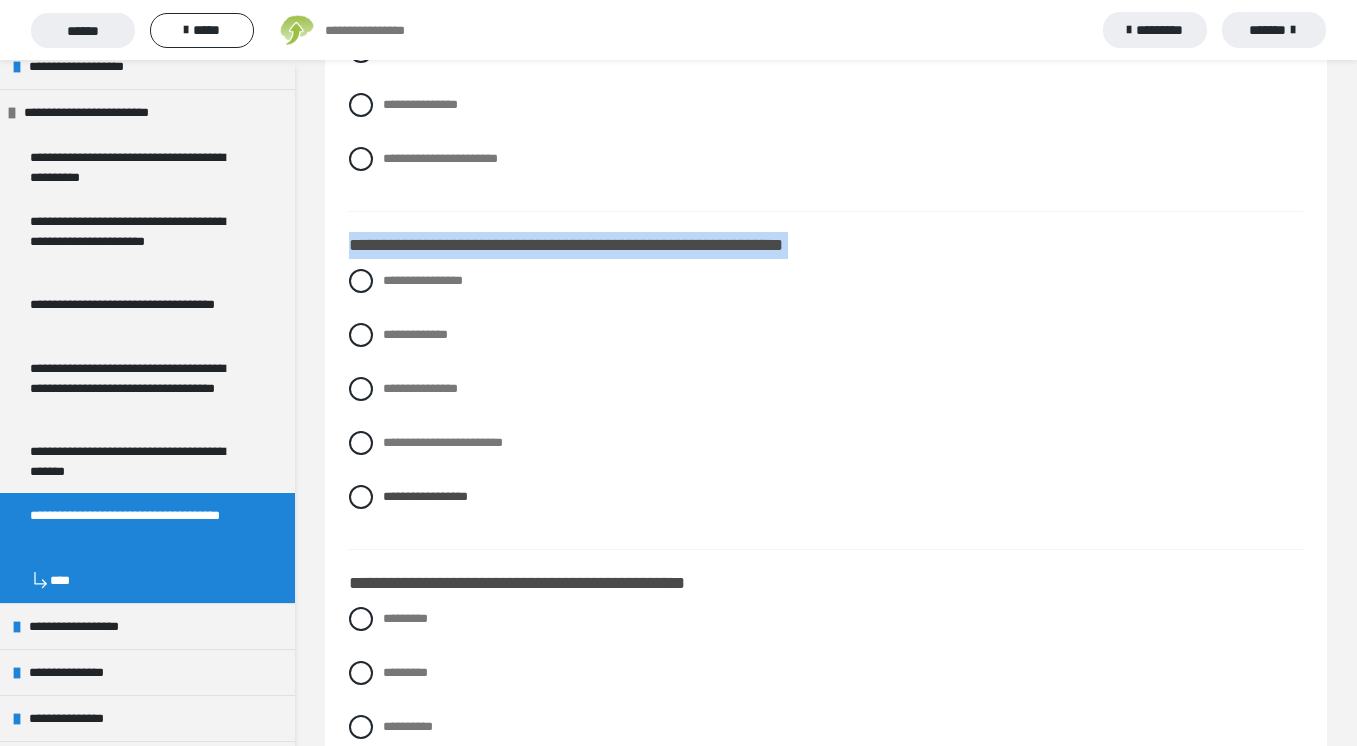 drag, startPoint x: 639, startPoint y: 499, endPoint x: 639, endPoint y: 143, distance: 356 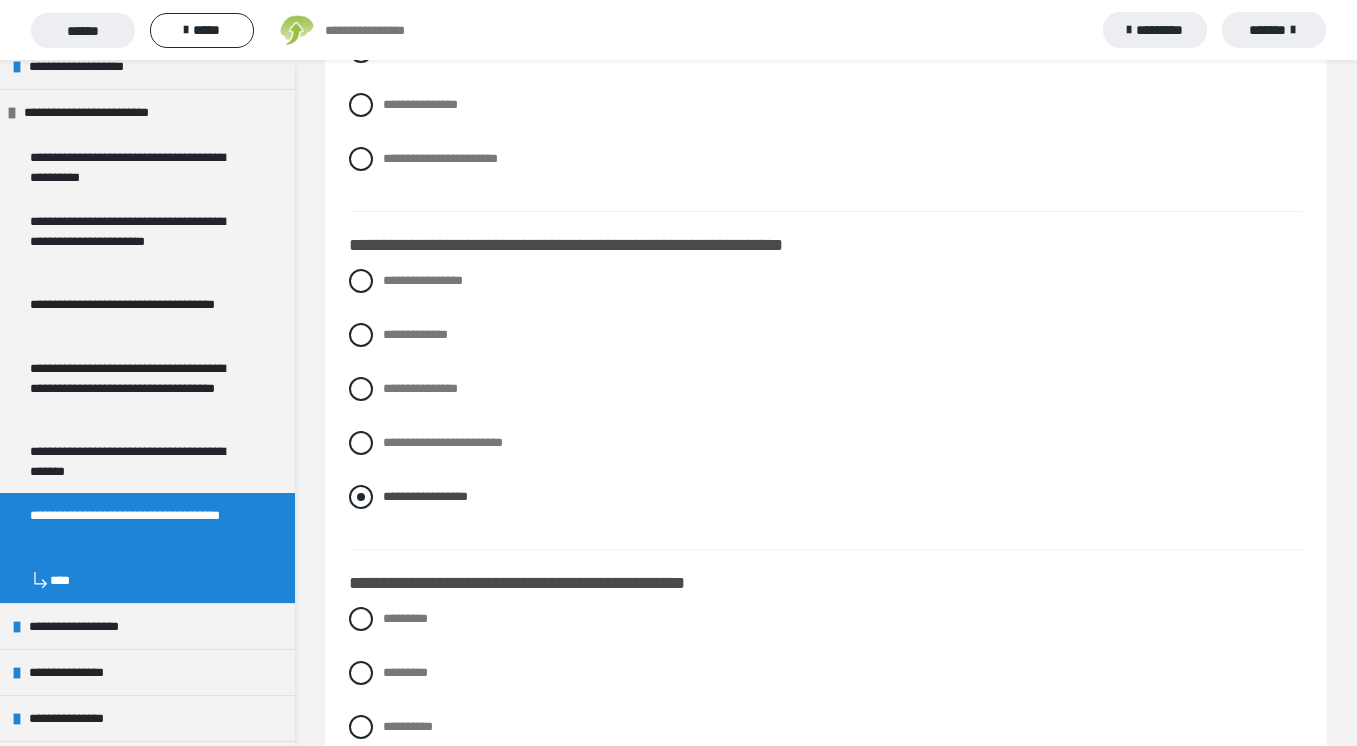 click on "**********" at bounding box center (826, 404) 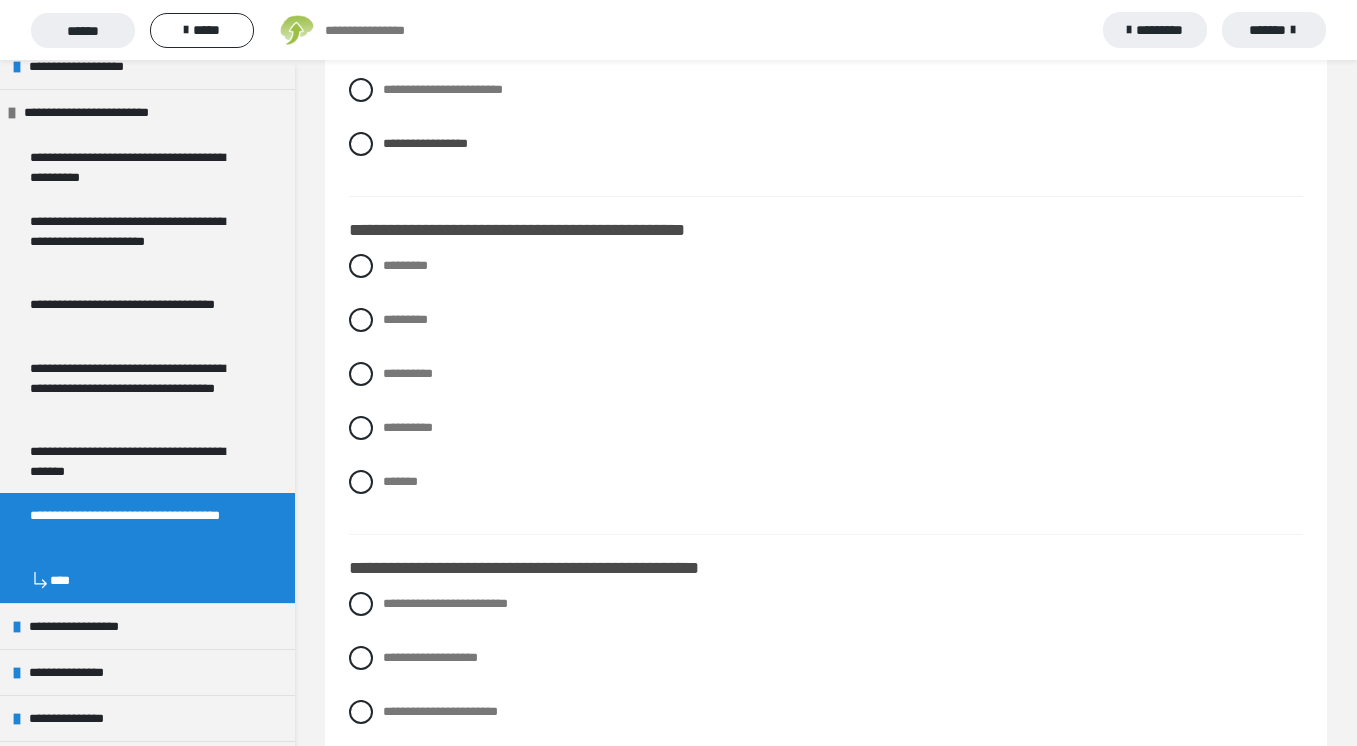 scroll, scrollTop: 3483, scrollLeft: 0, axis: vertical 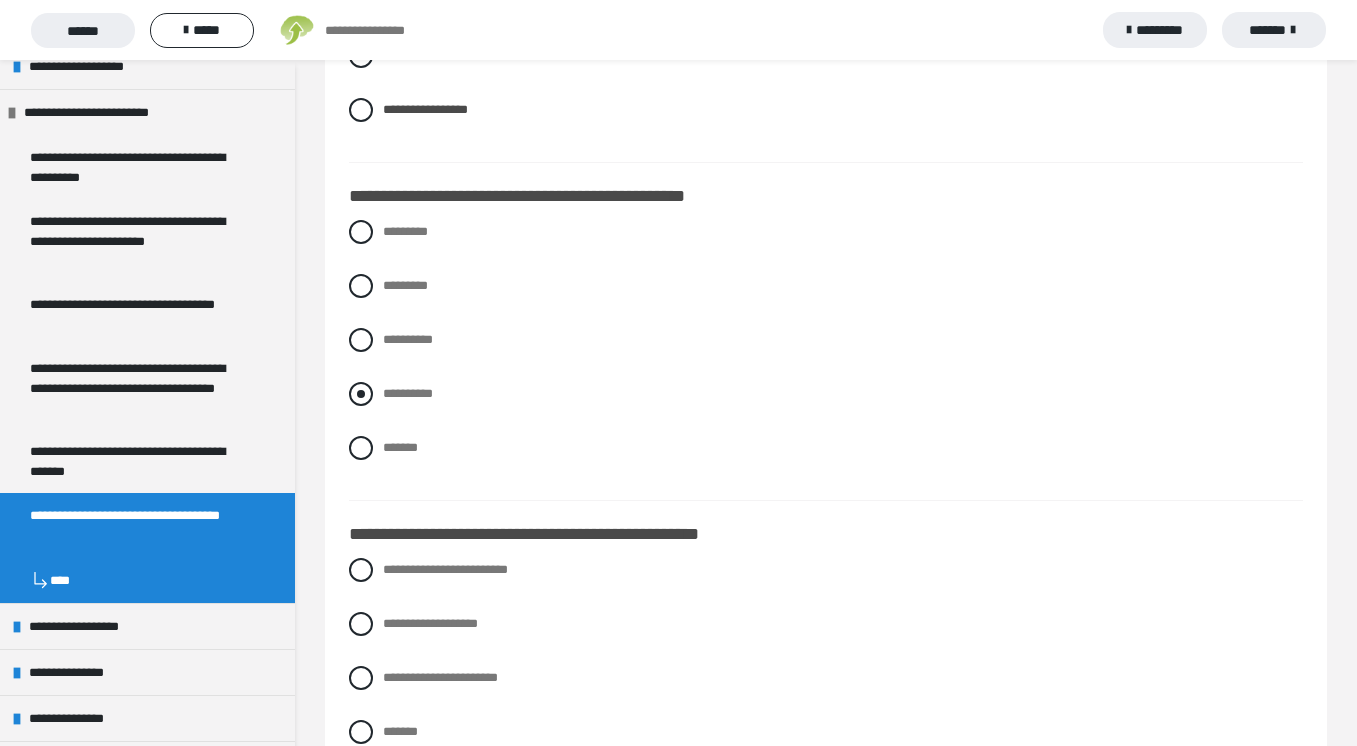 click at bounding box center (361, 394) 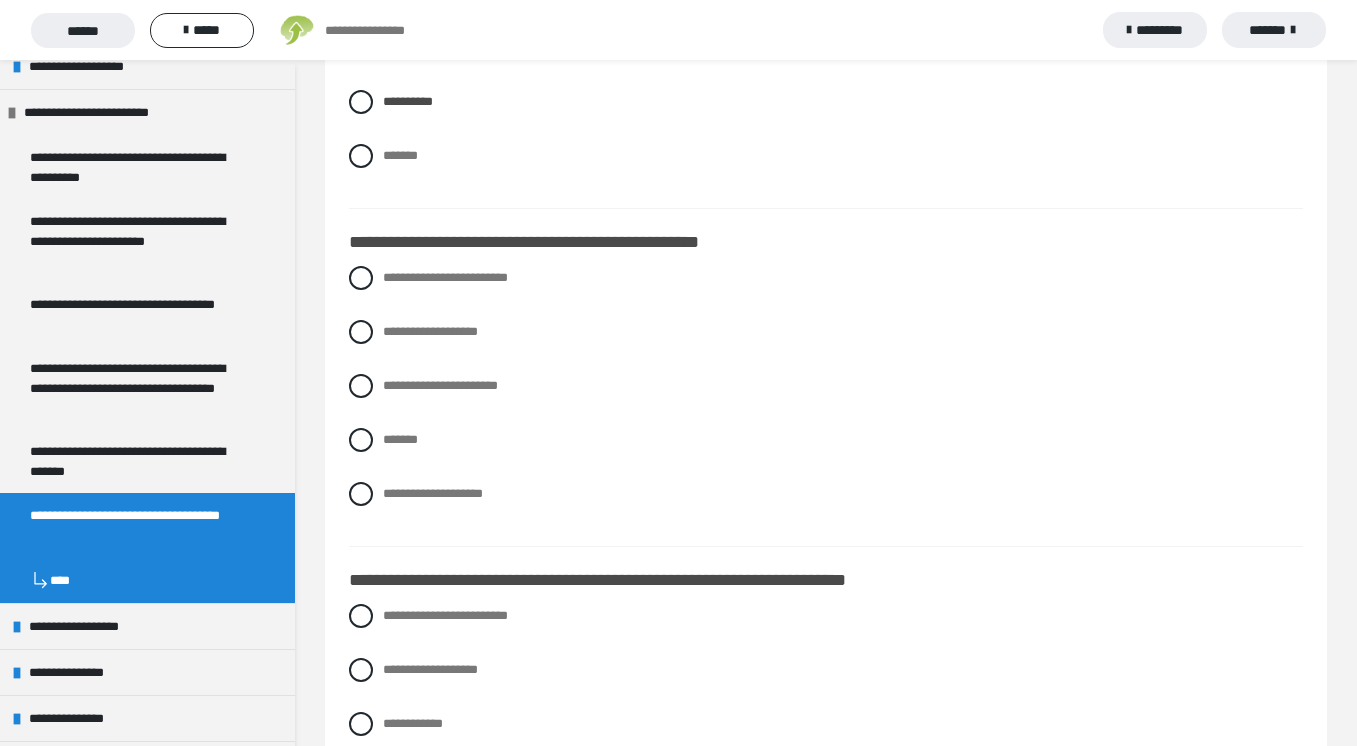 scroll, scrollTop: 3776, scrollLeft: 0, axis: vertical 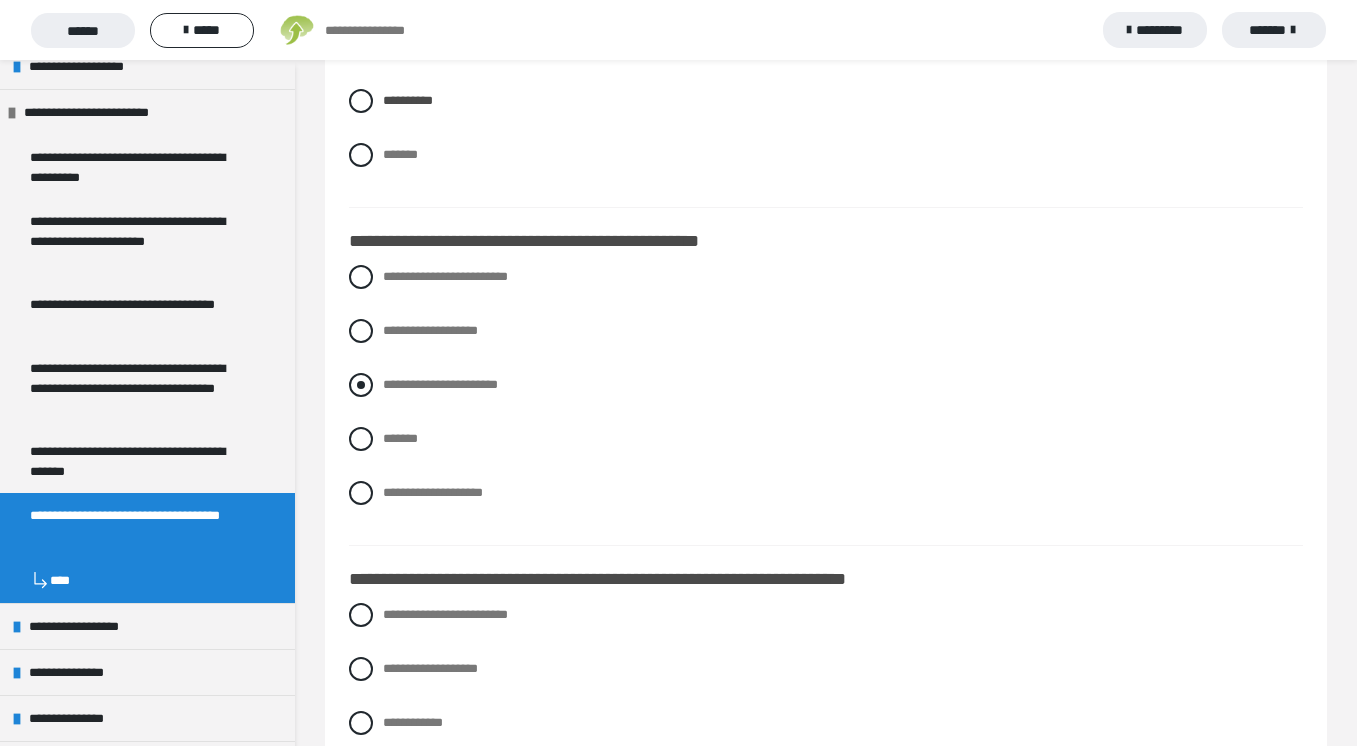 click at bounding box center [361, 385] 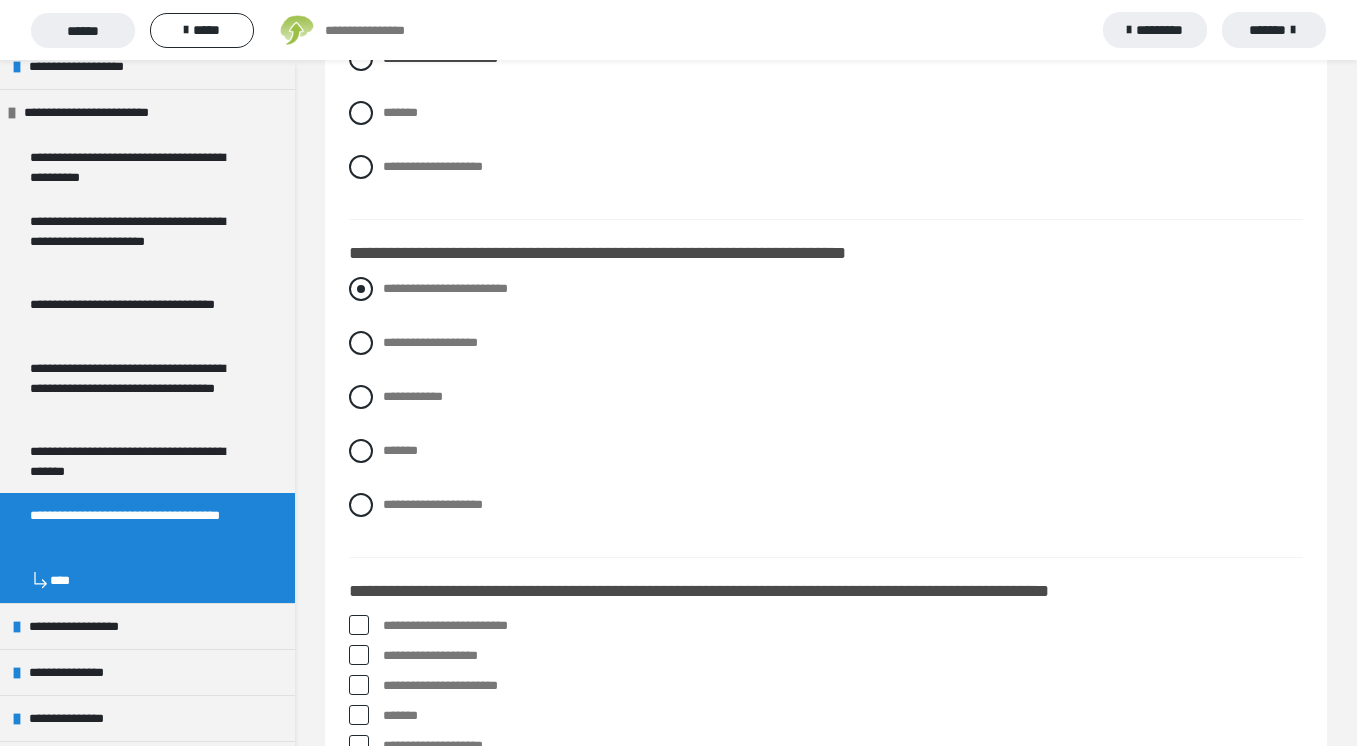 scroll, scrollTop: 4100, scrollLeft: 0, axis: vertical 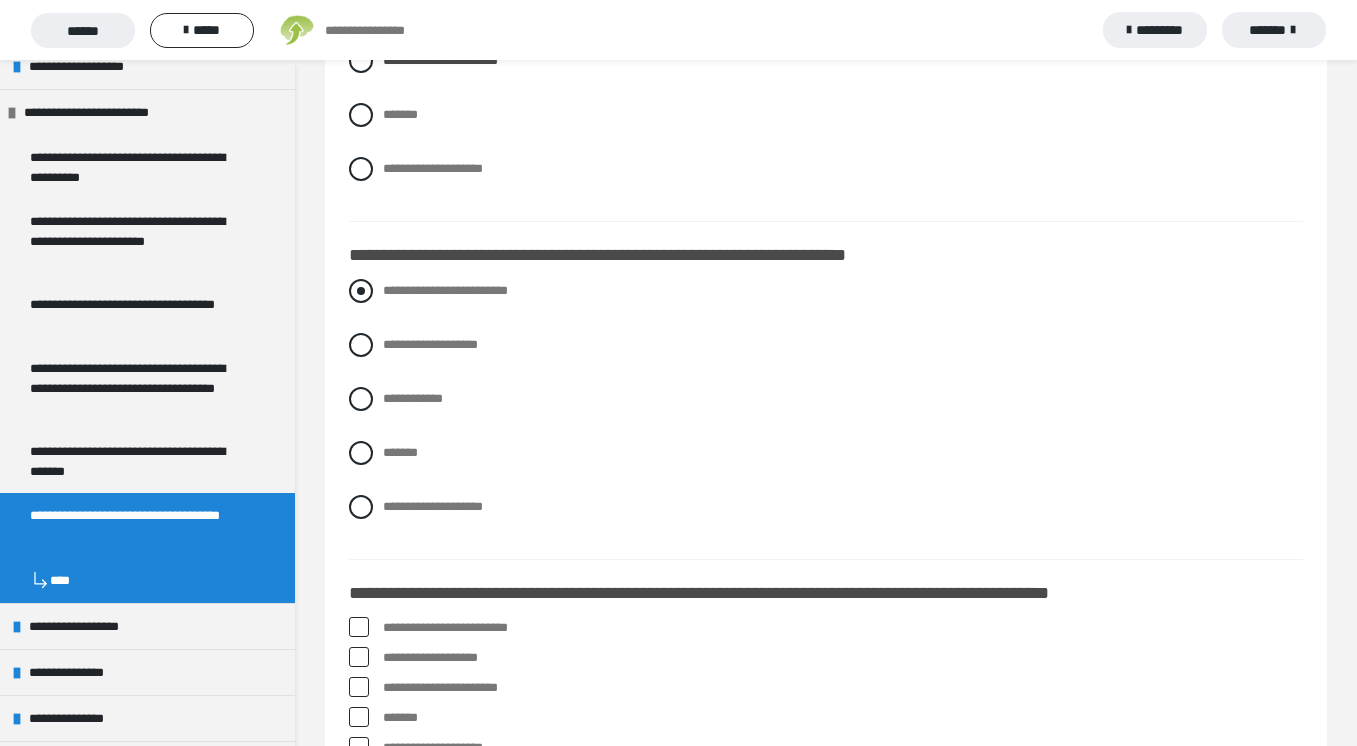 click at bounding box center (361, 291) 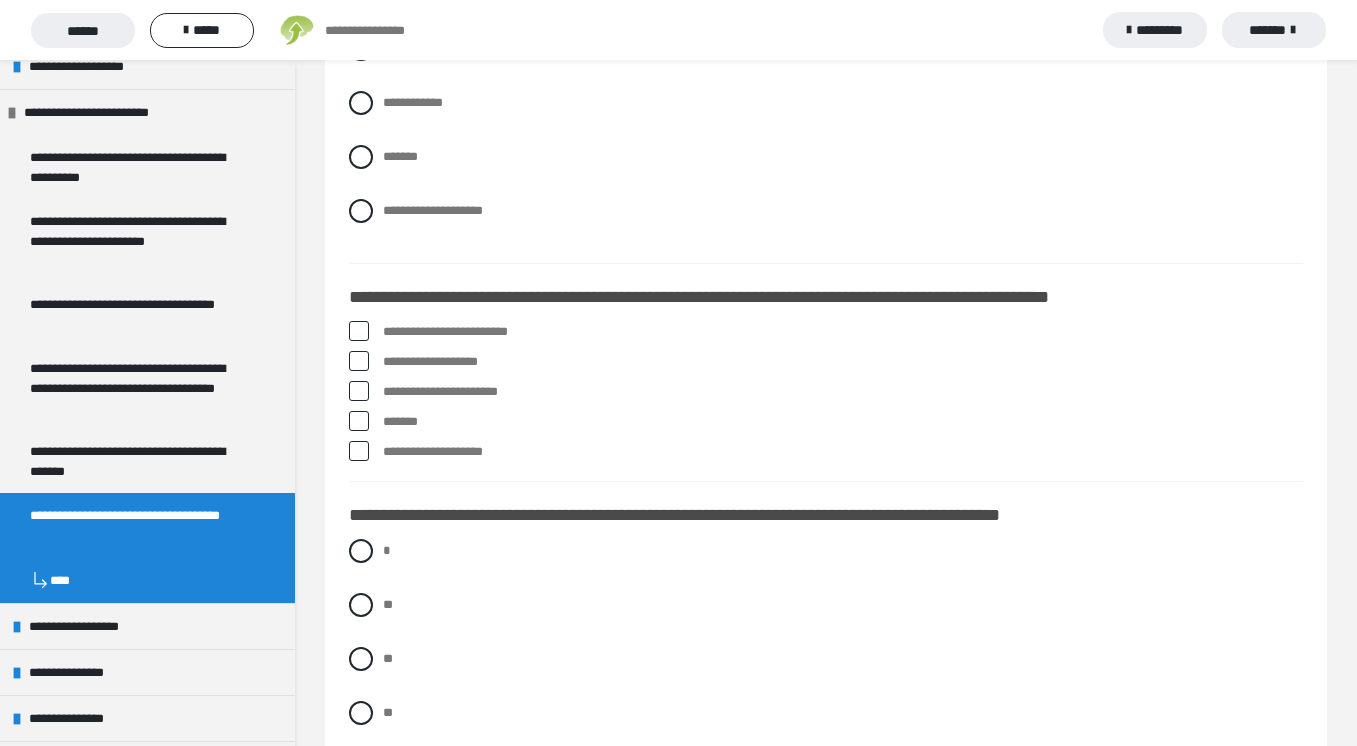 scroll, scrollTop: 4437, scrollLeft: 0, axis: vertical 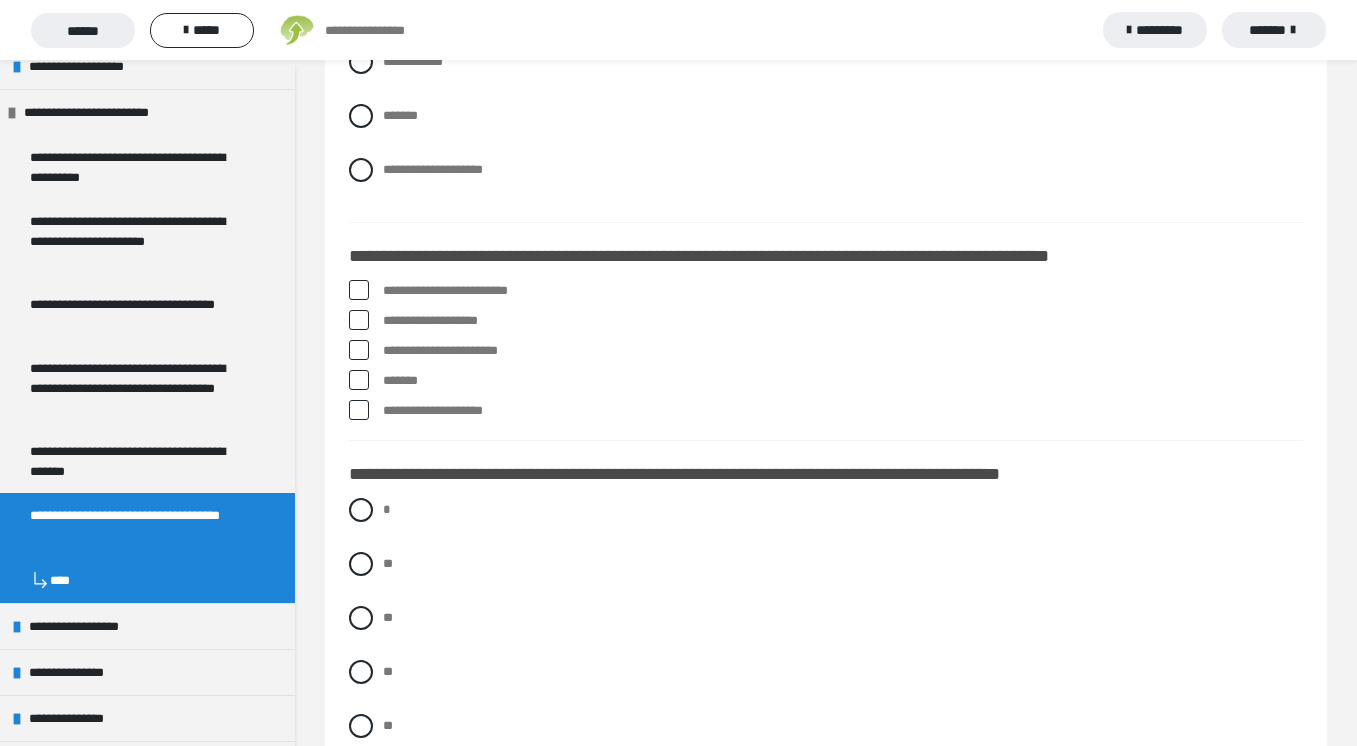 click at bounding box center (359, 290) 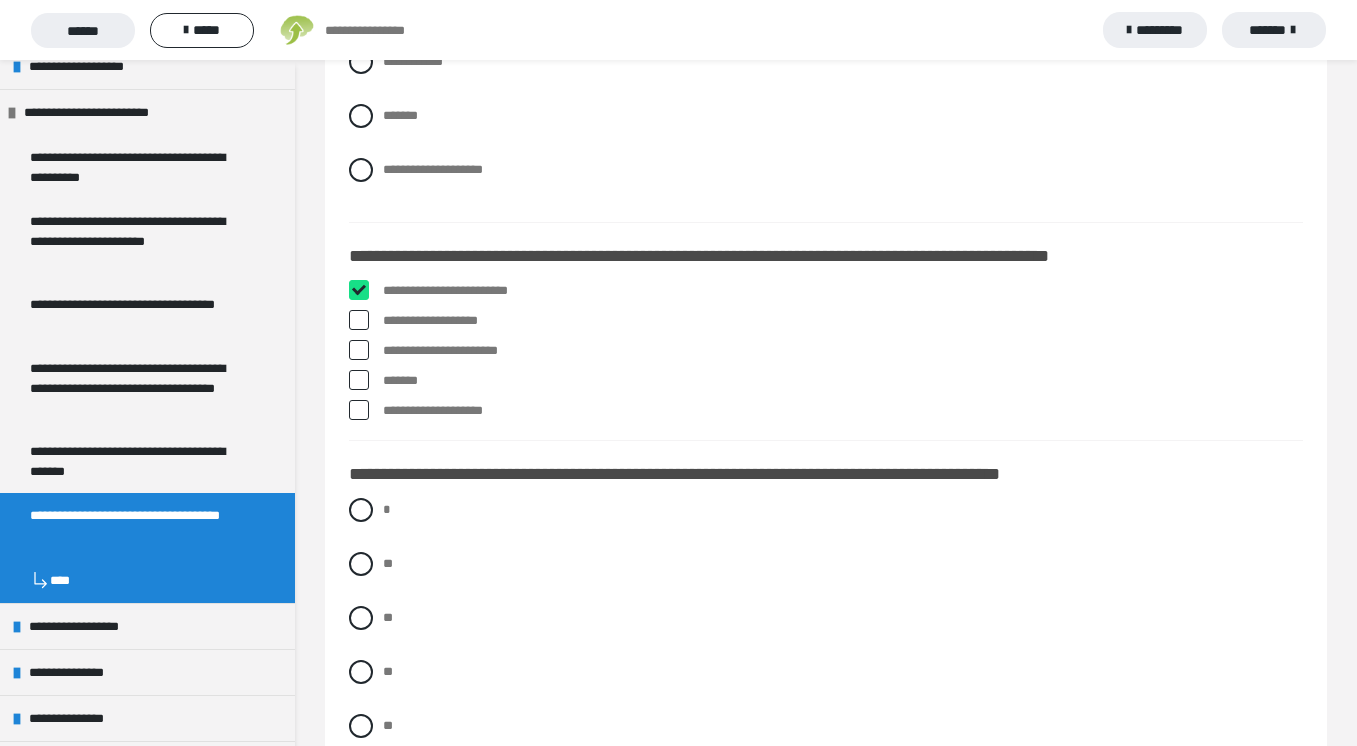 checkbox on "****" 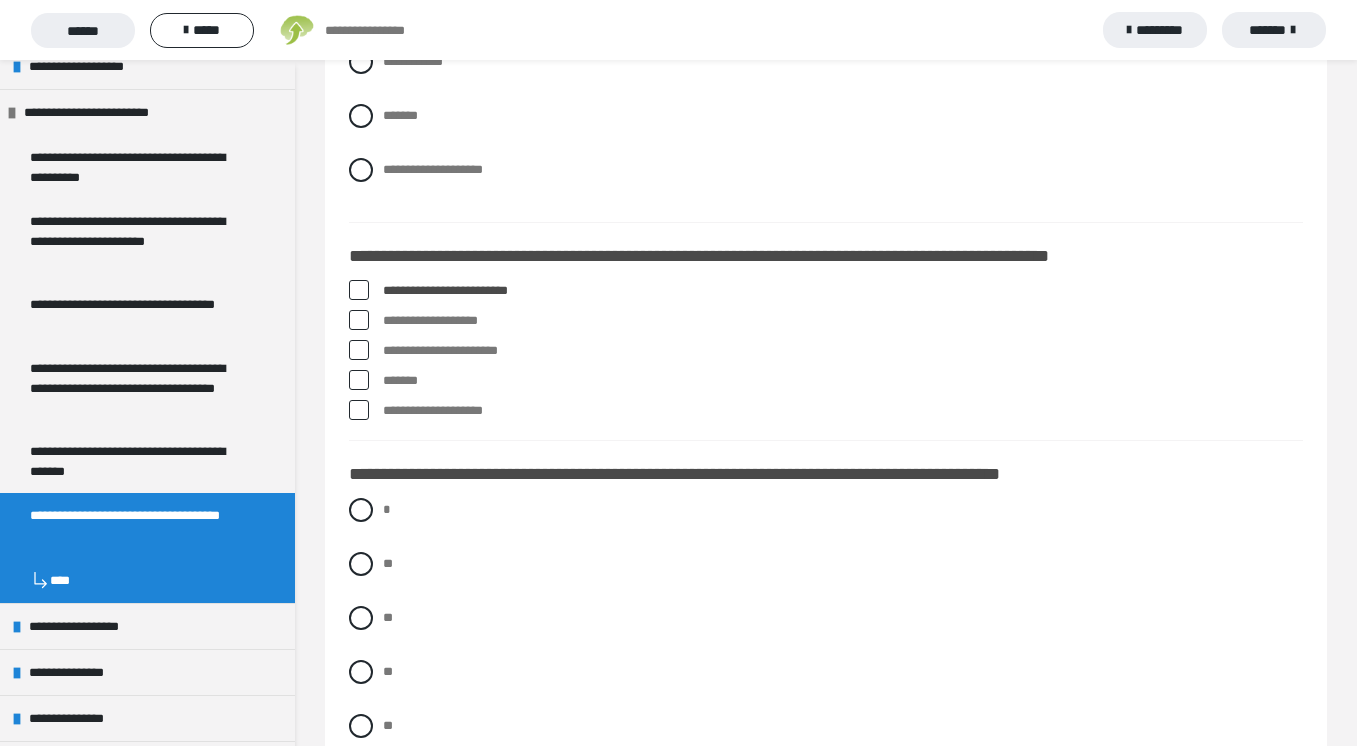 click at bounding box center [359, 350] 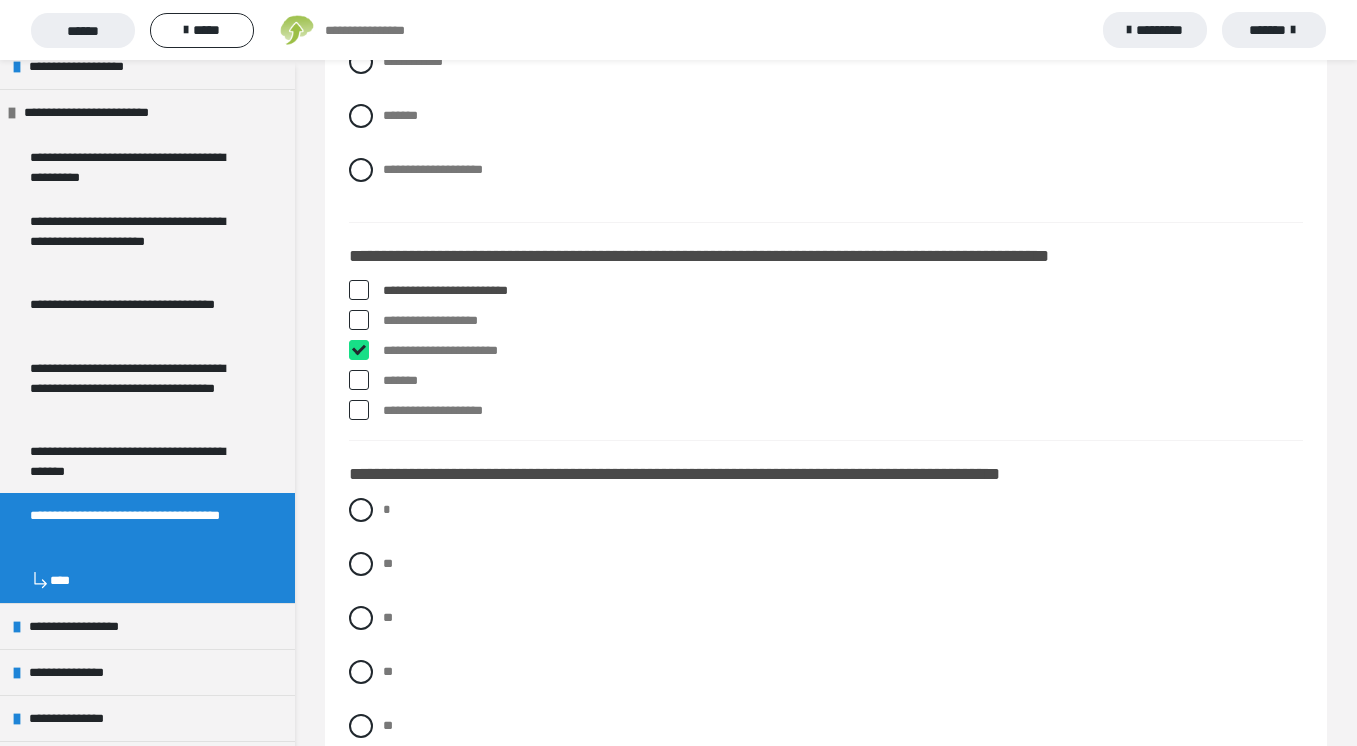checkbox on "****" 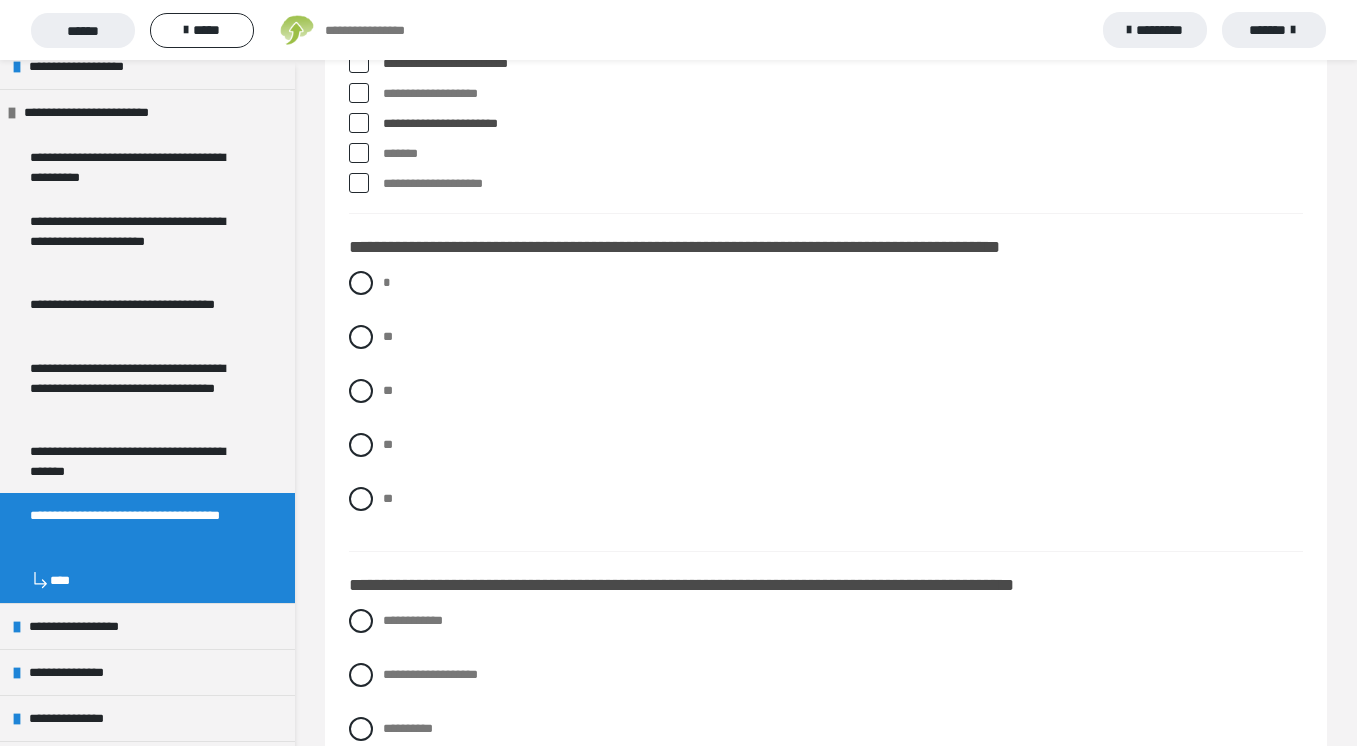 scroll, scrollTop: 4666, scrollLeft: 0, axis: vertical 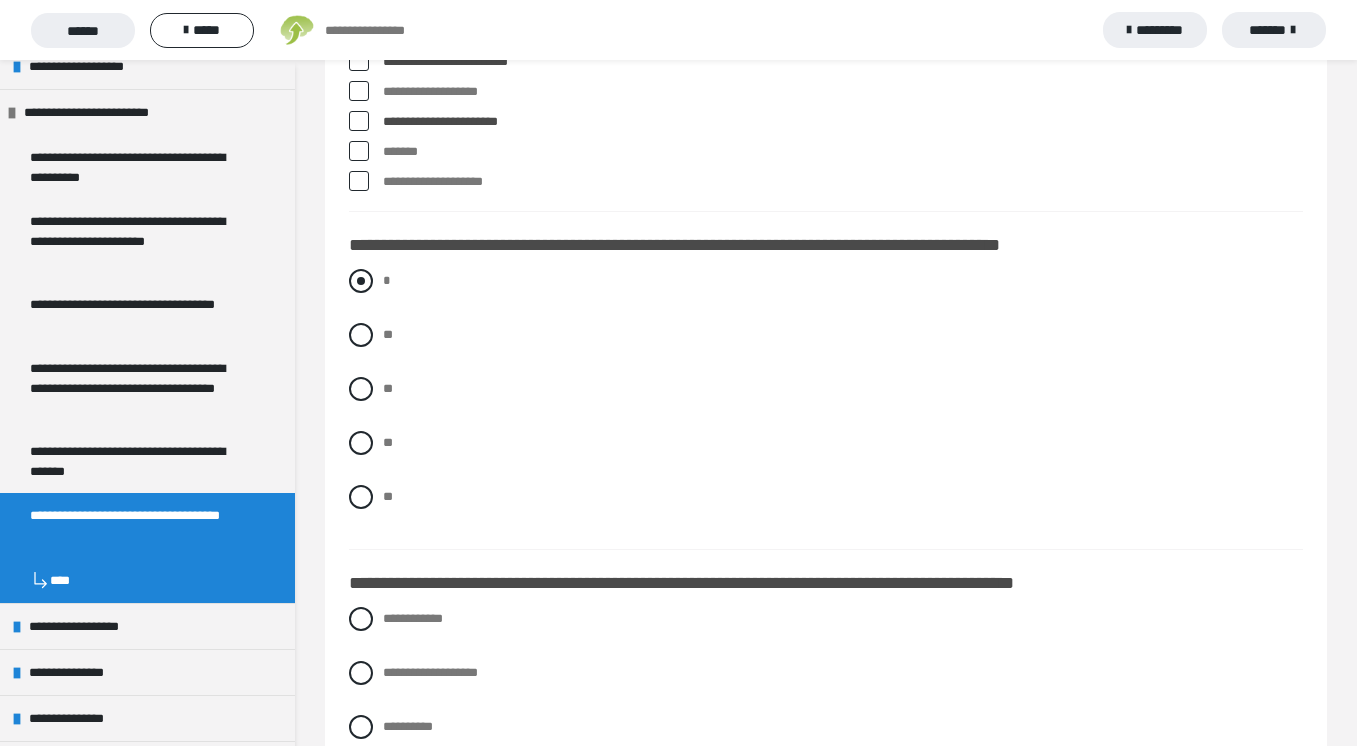 click at bounding box center [361, 281] 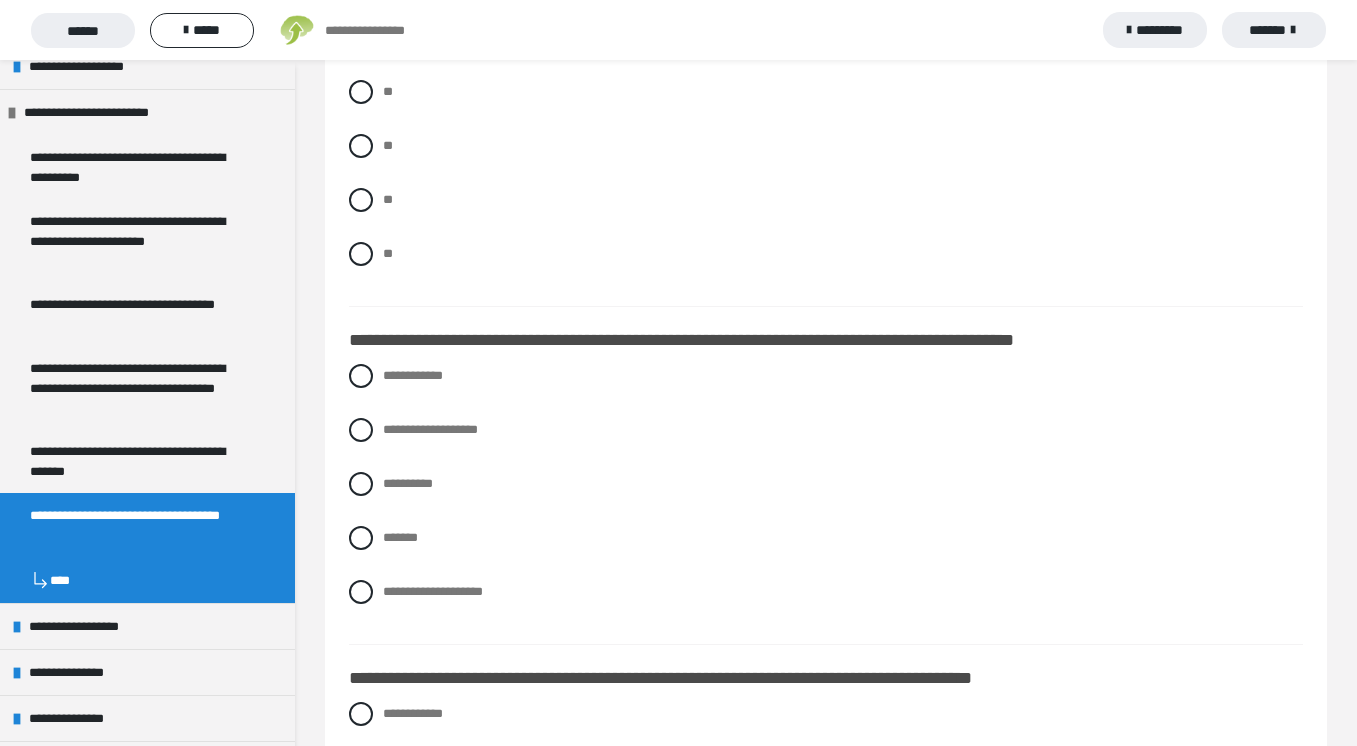 scroll, scrollTop: 4951, scrollLeft: 0, axis: vertical 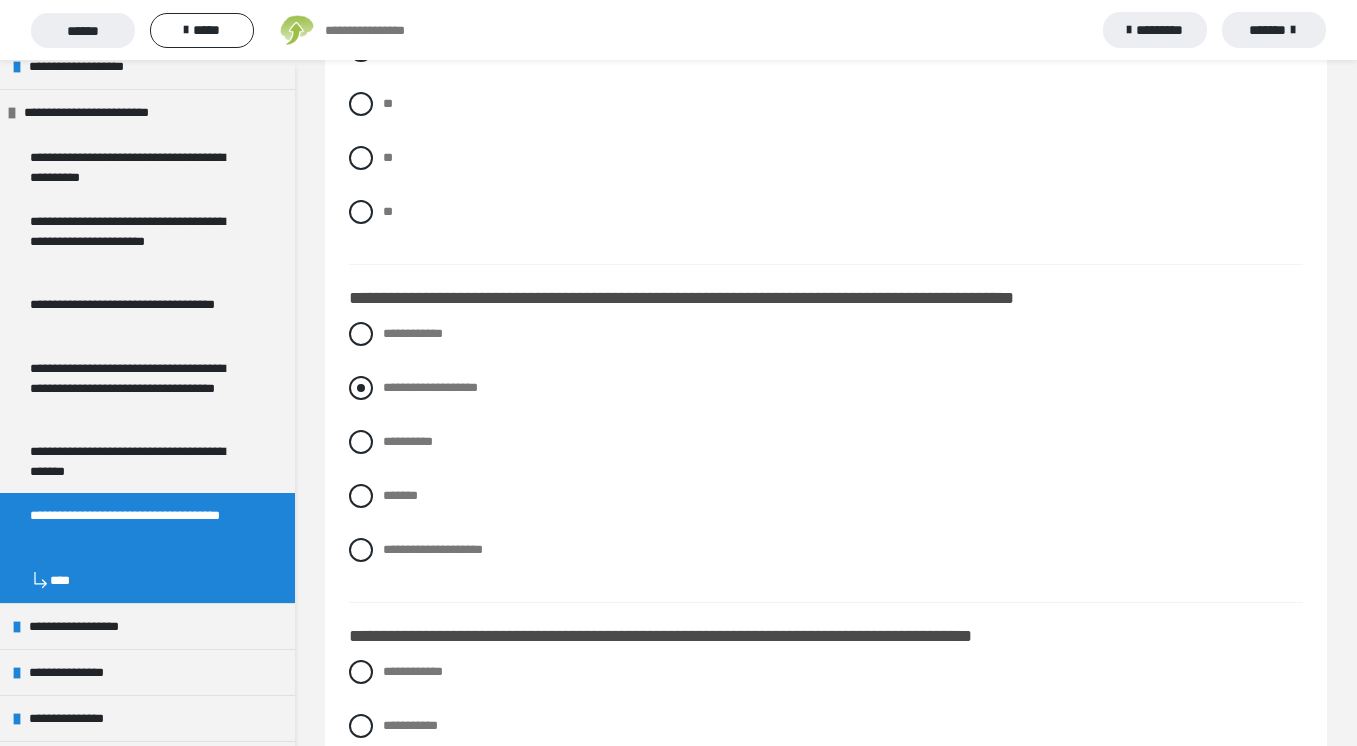click on "**********" at bounding box center (430, 387) 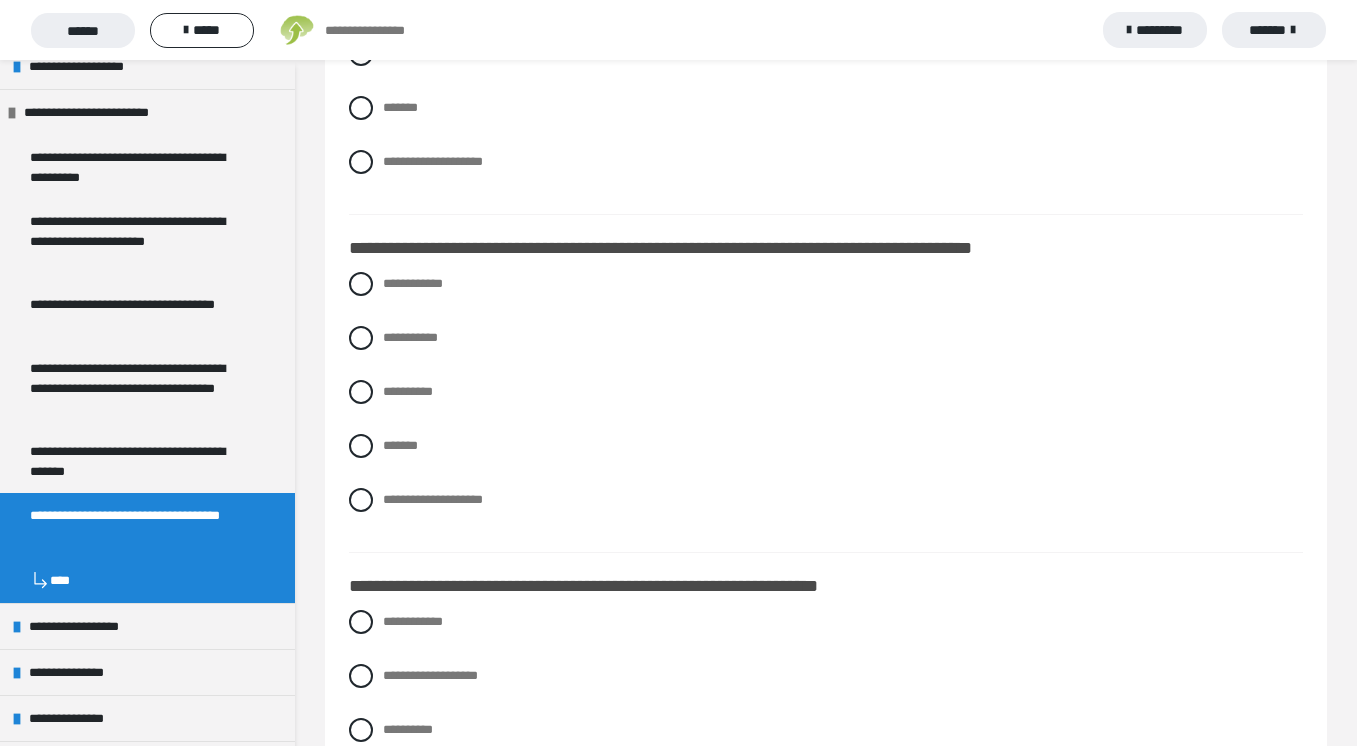 scroll, scrollTop: 5341, scrollLeft: 0, axis: vertical 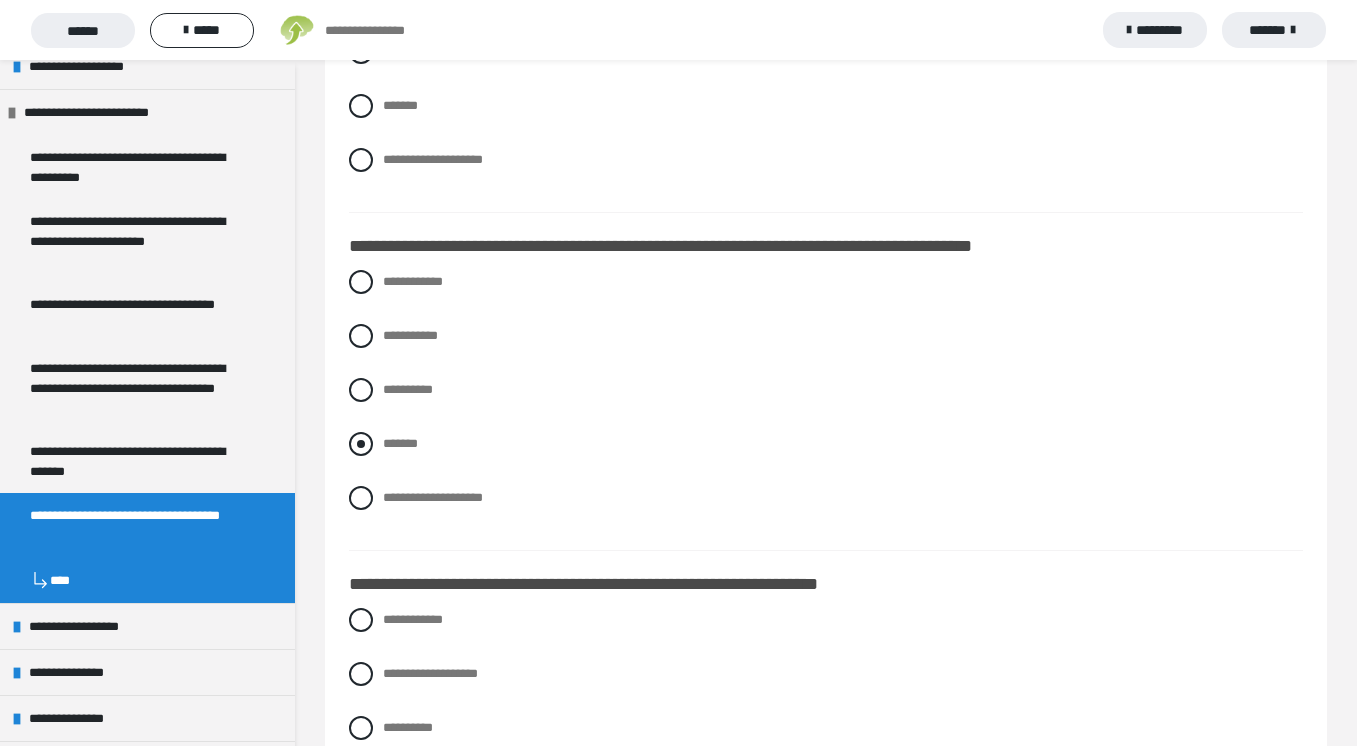 click on "*******" at bounding box center (826, 444) 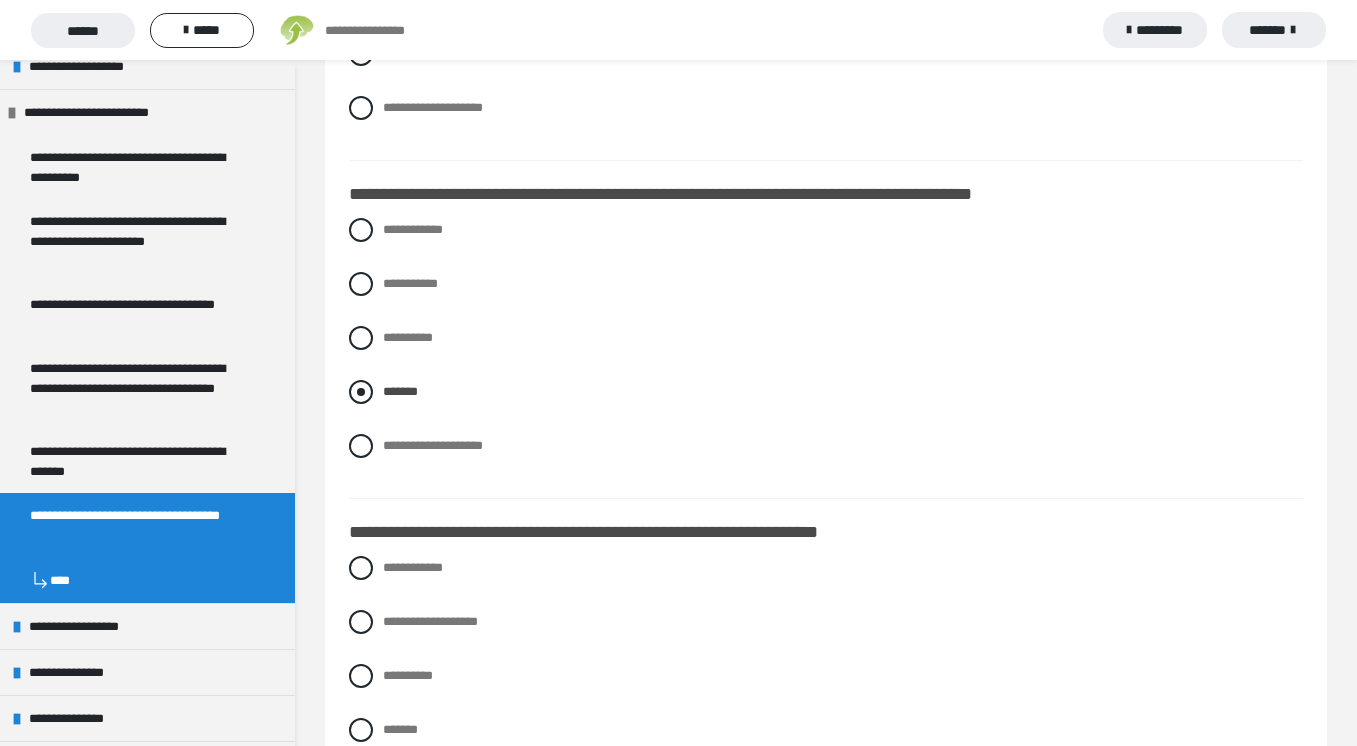 scroll, scrollTop: 5391, scrollLeft: 0, axis: vertical 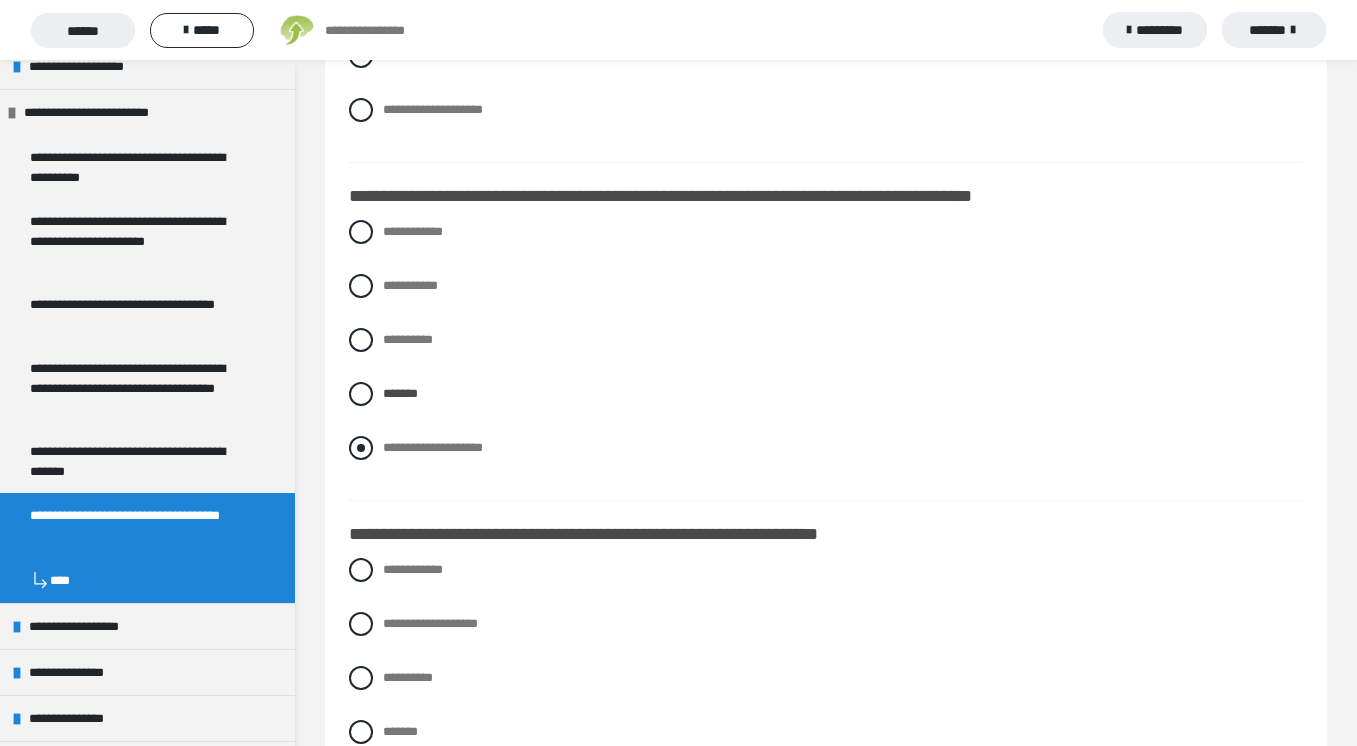 click at bounding box center [361, 448] 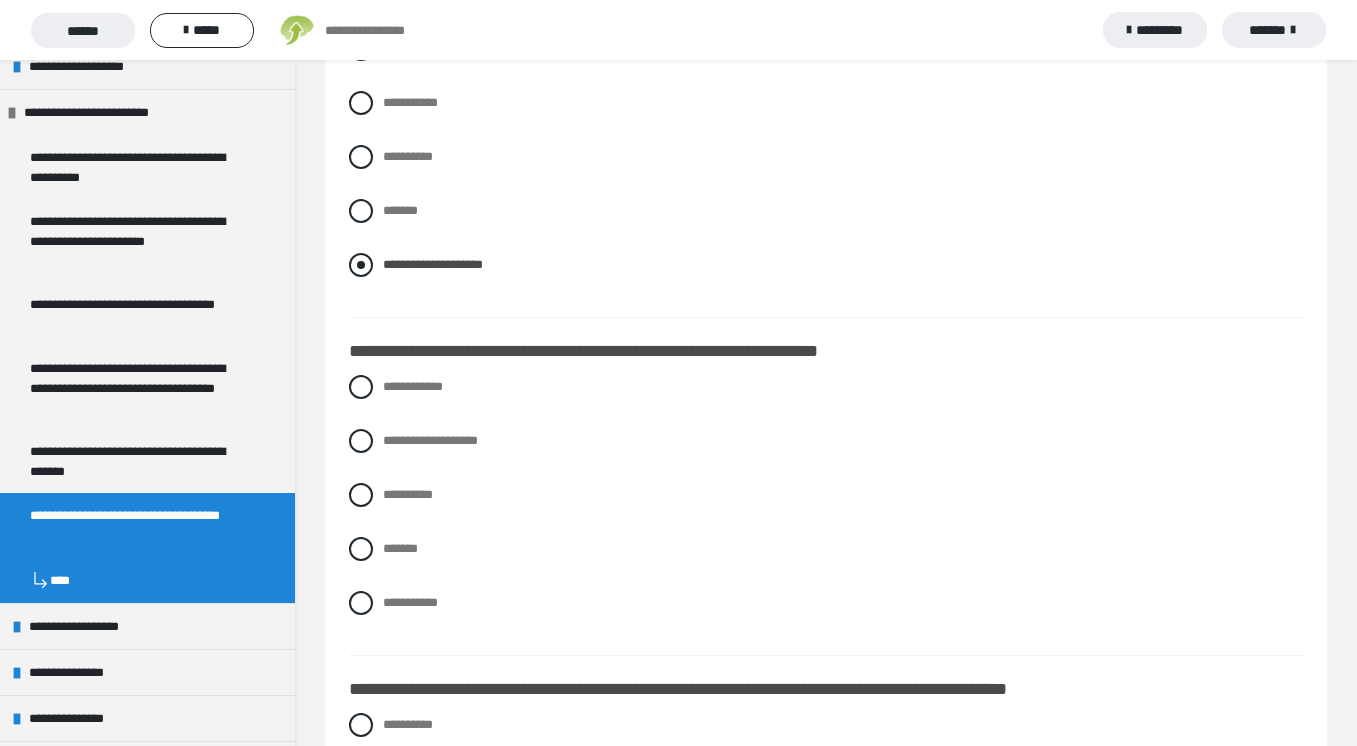 scroll, scrollTop: 5575, scrollLeft: 0, axis: vertical 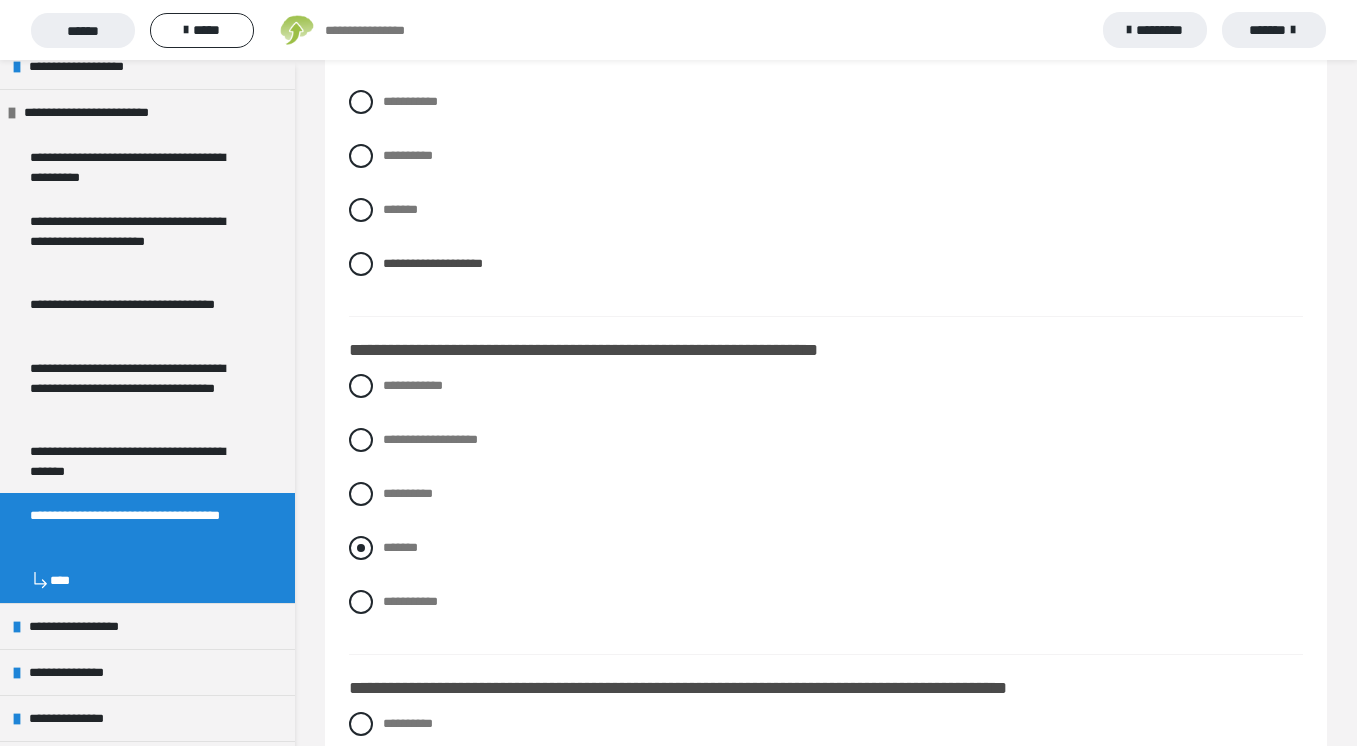 click at bounding box center (361, 548) 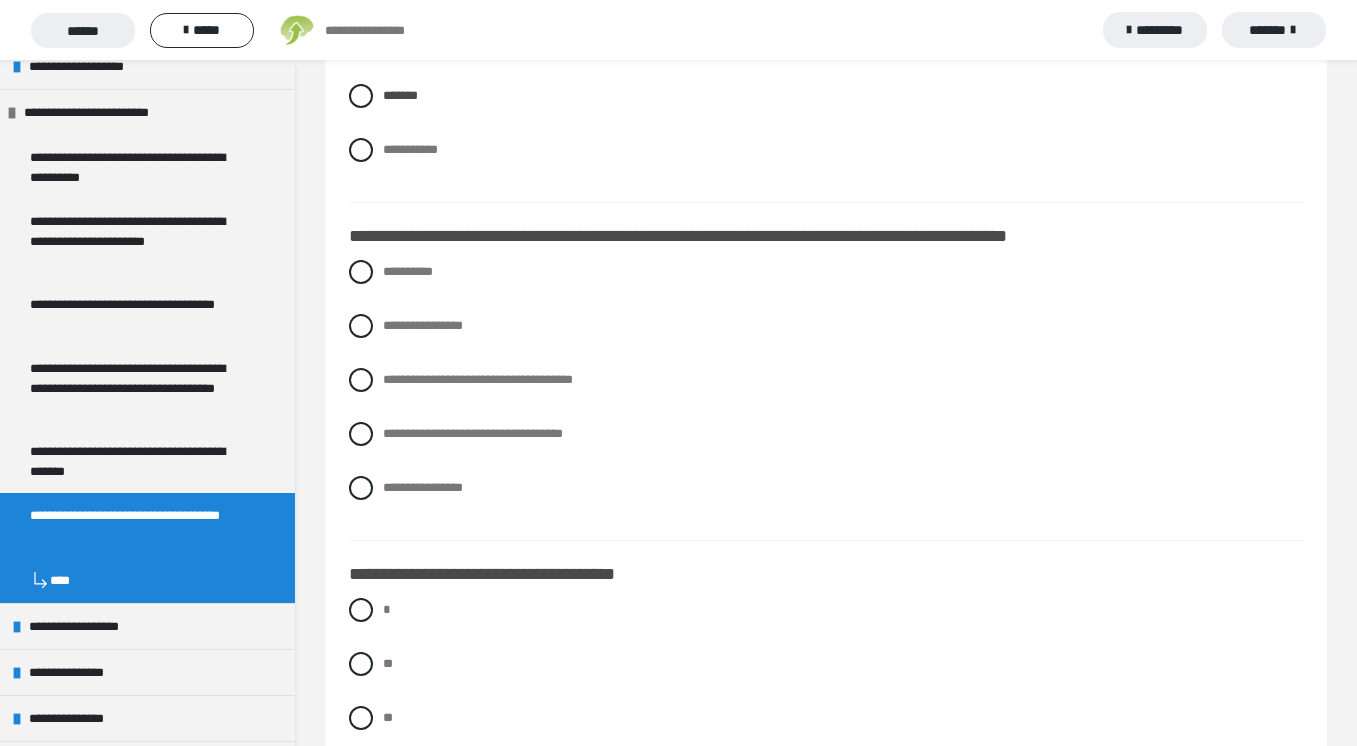 scroll, scrollTop: 6042, scrollLeft: 0, axis: vertical 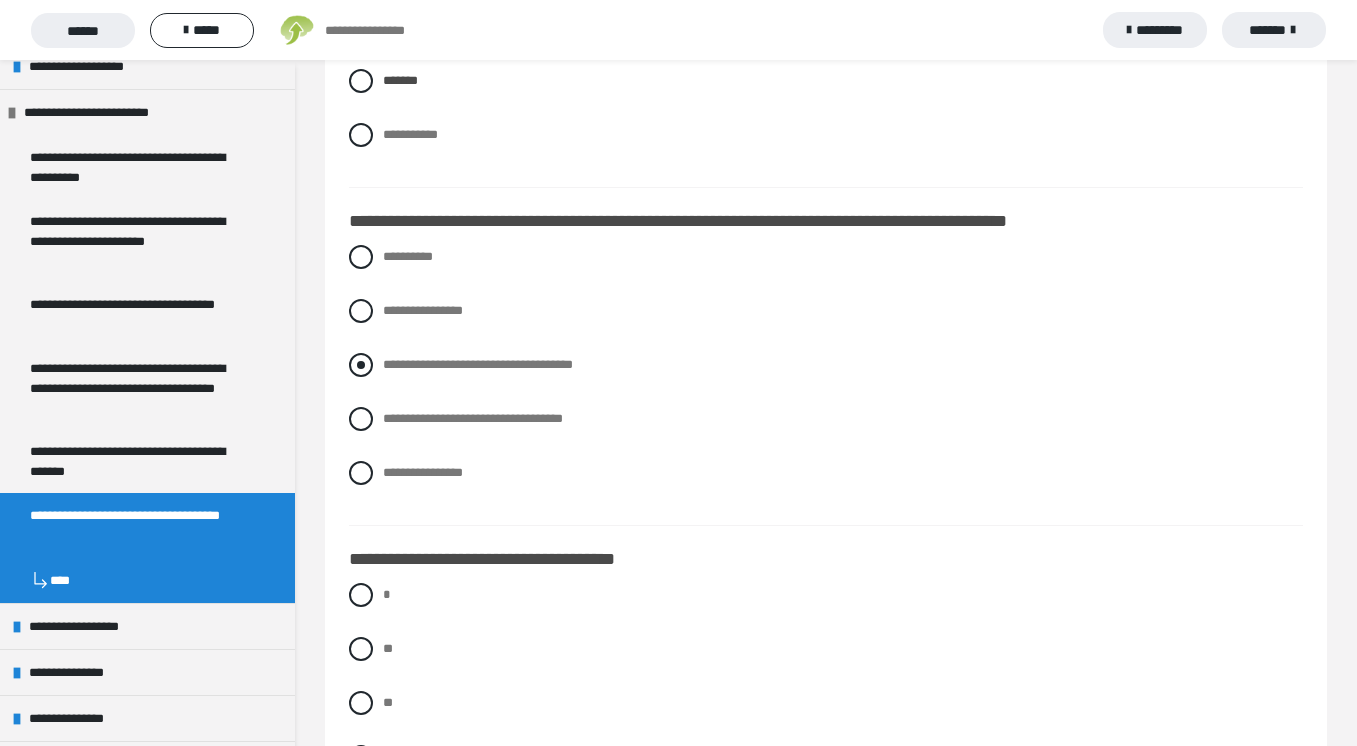 click on "**********" at bounding box center [478, 364] 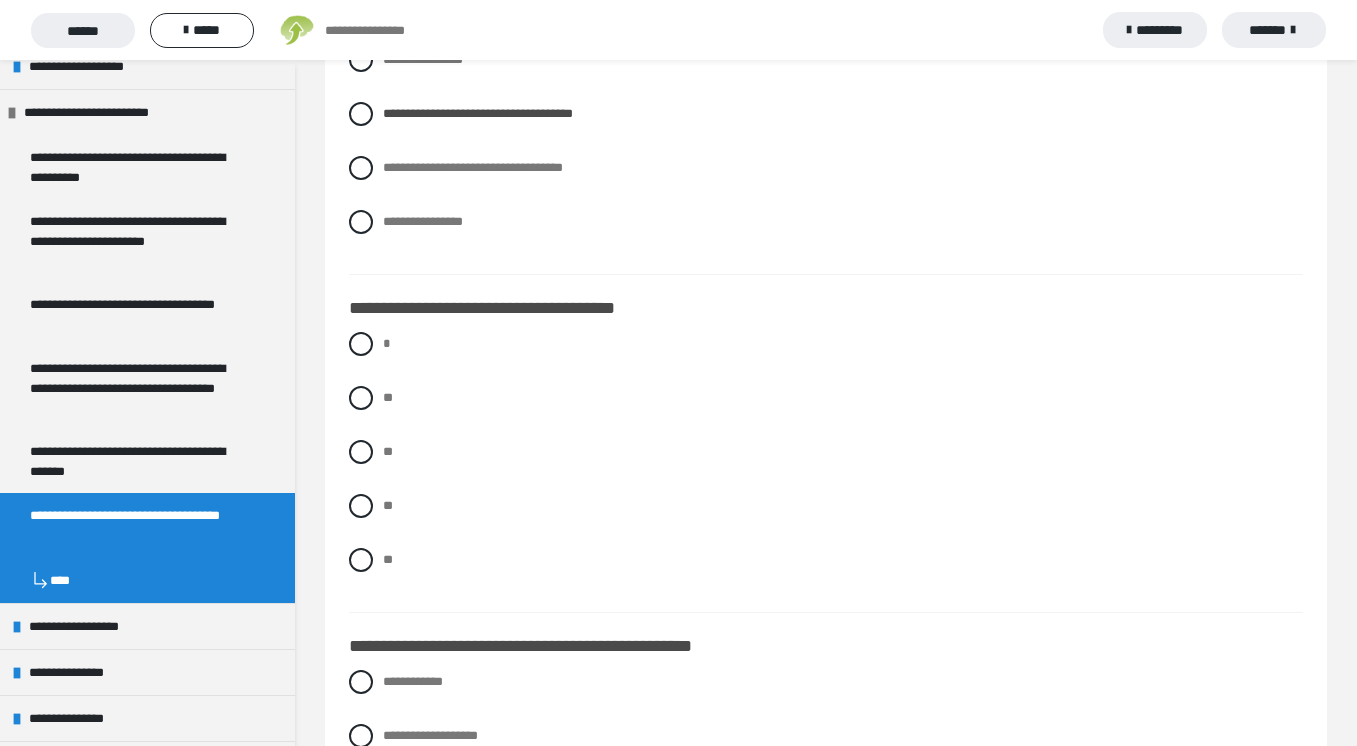 scroll, scrollTop: 6311, scrollLeft: 0, axis: vertical 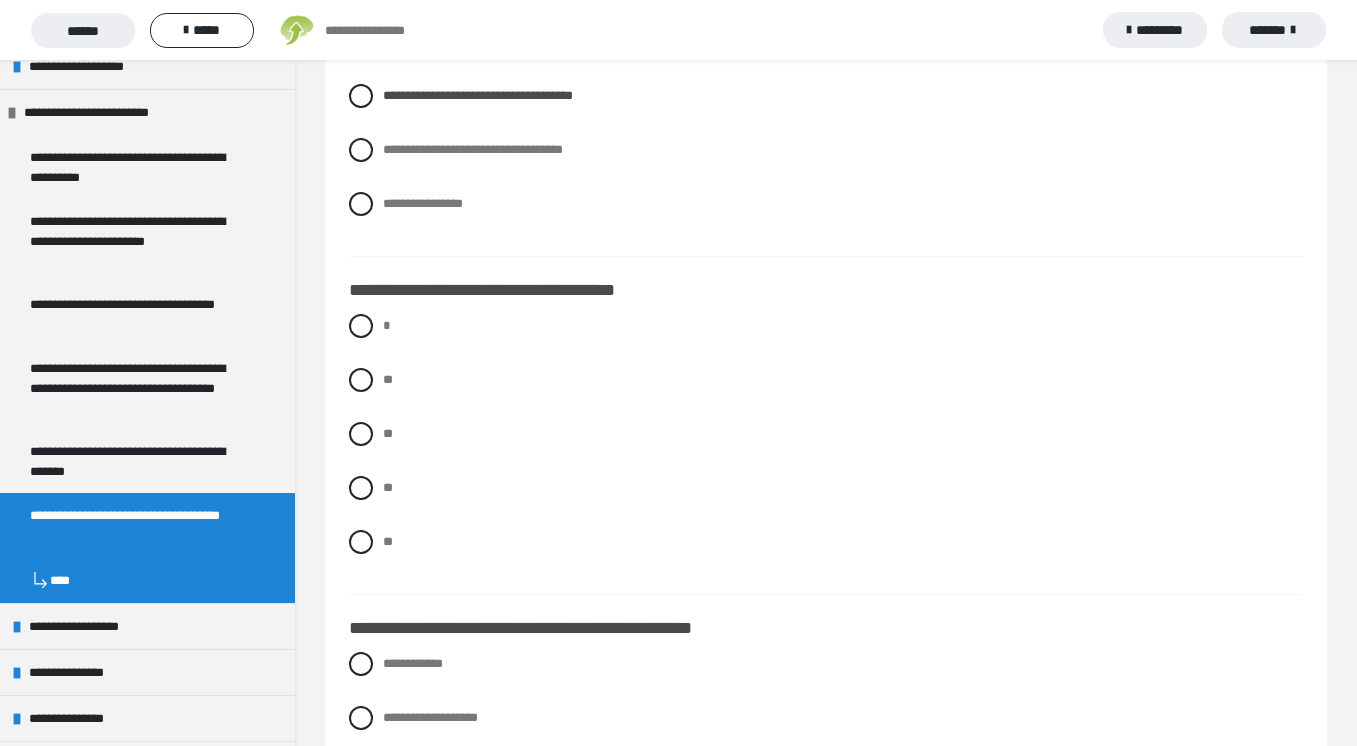 click on "* ** ** ** **" at bounding box center (826, 449) 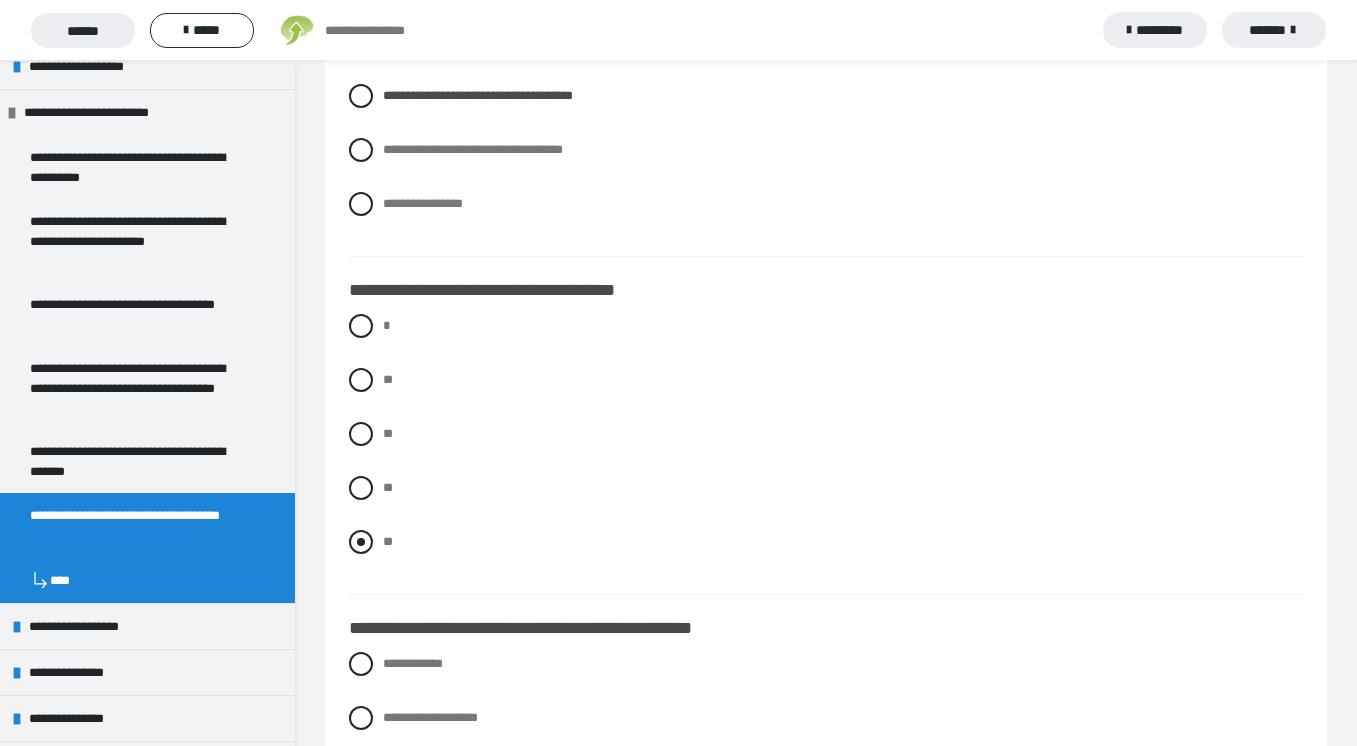 click at bounding box center (361, 542) 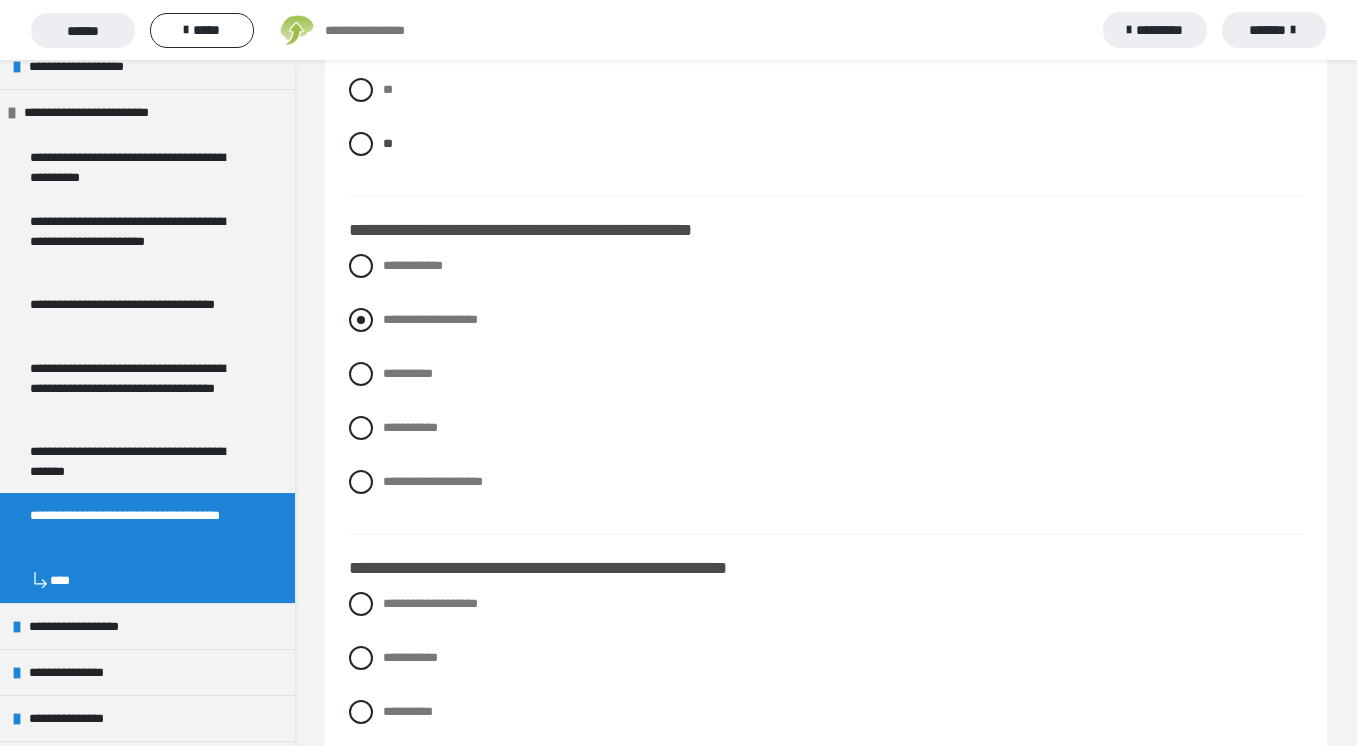 scroll, scrollTop: 6720, scrollLeft: 0, axis: vertical 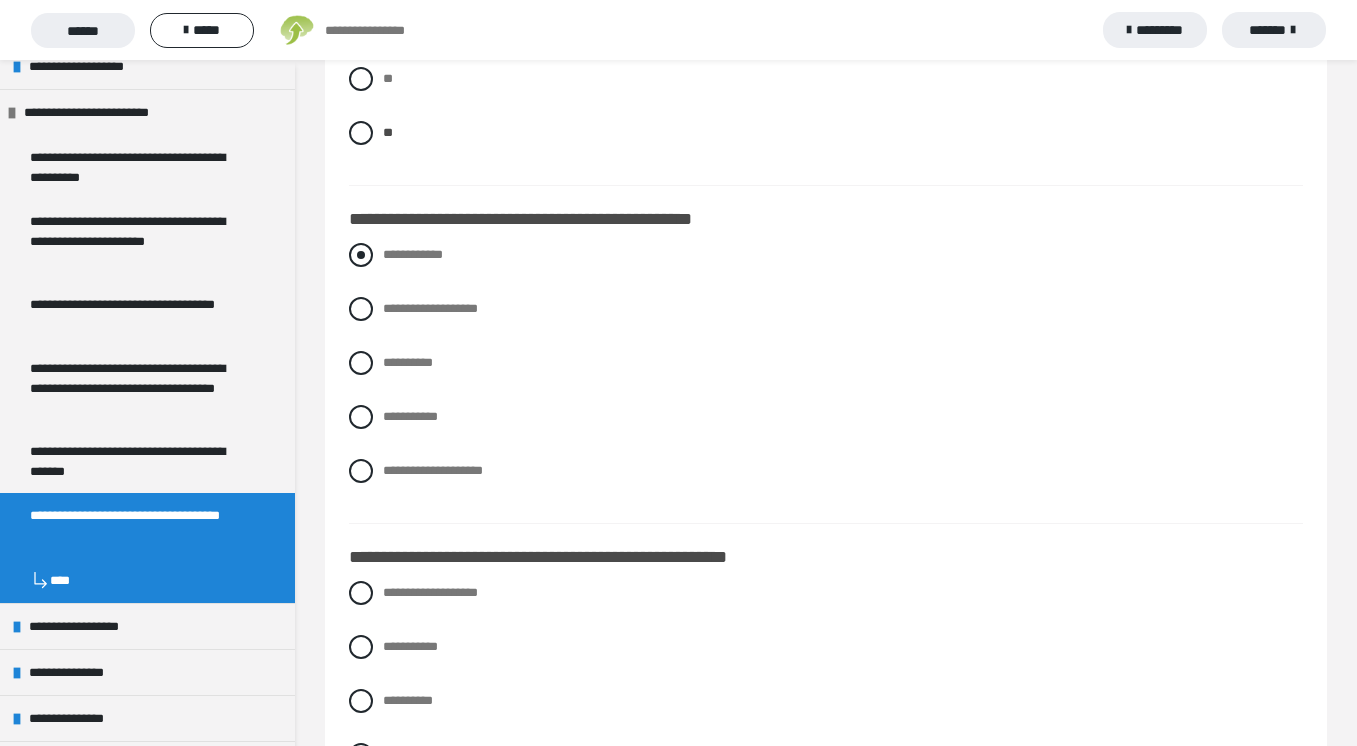 click on "**********" at bounding box center [413, 254] 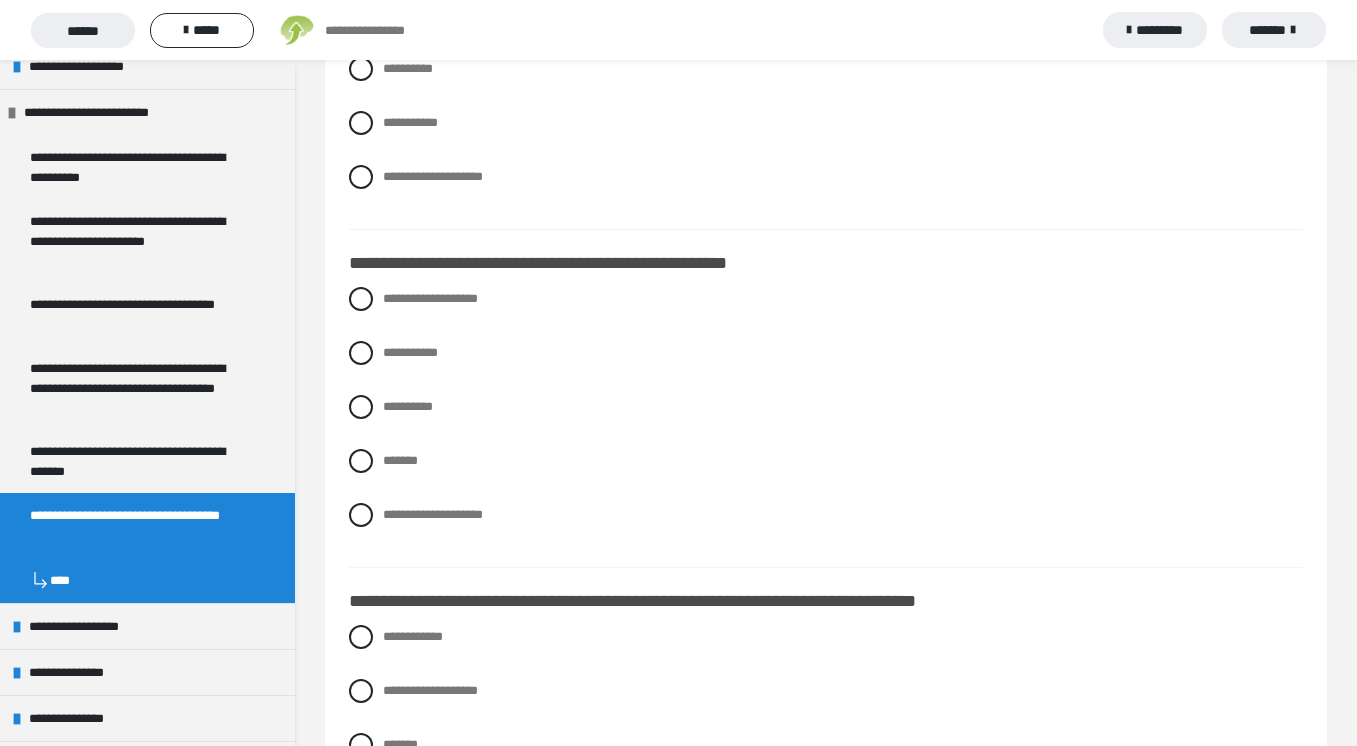 scroll, scrollTop: 7031, scrollLeft: 0, axis: vertical 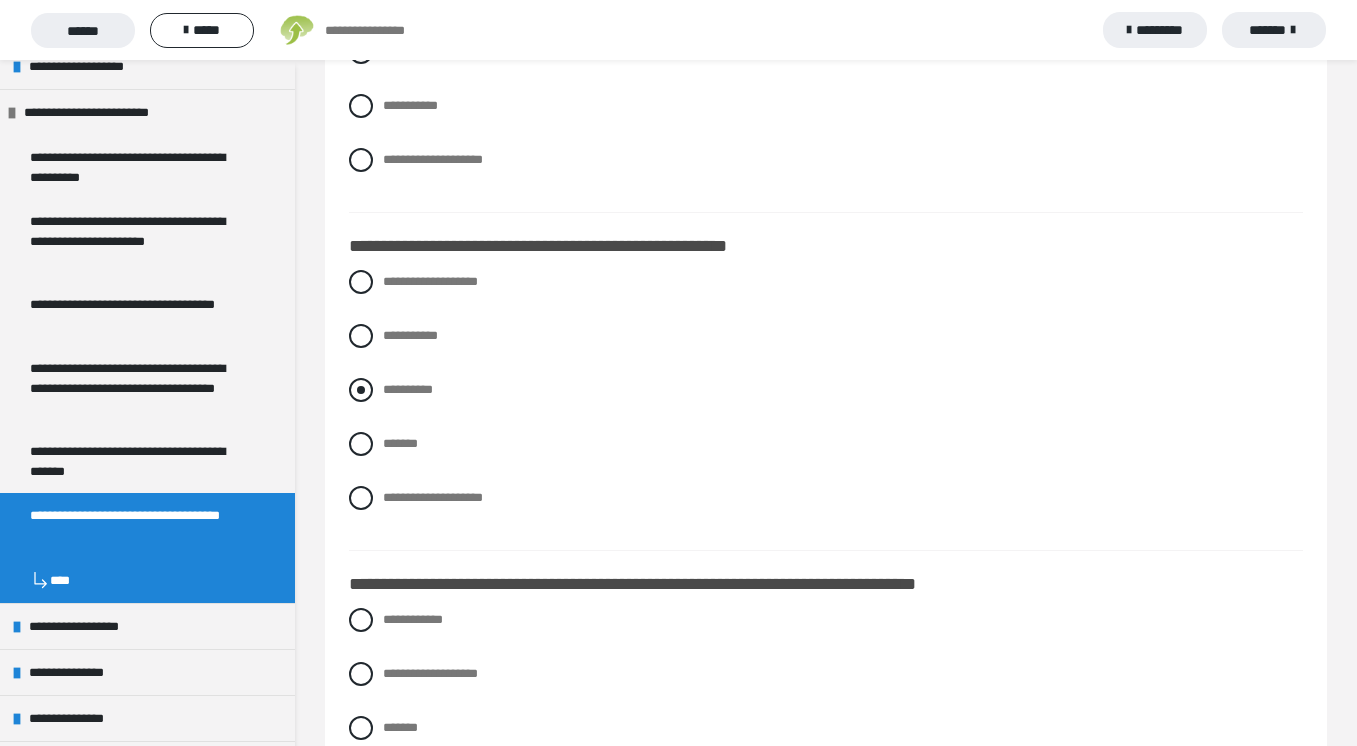 click on "**********" at bounding box center [408, 389] 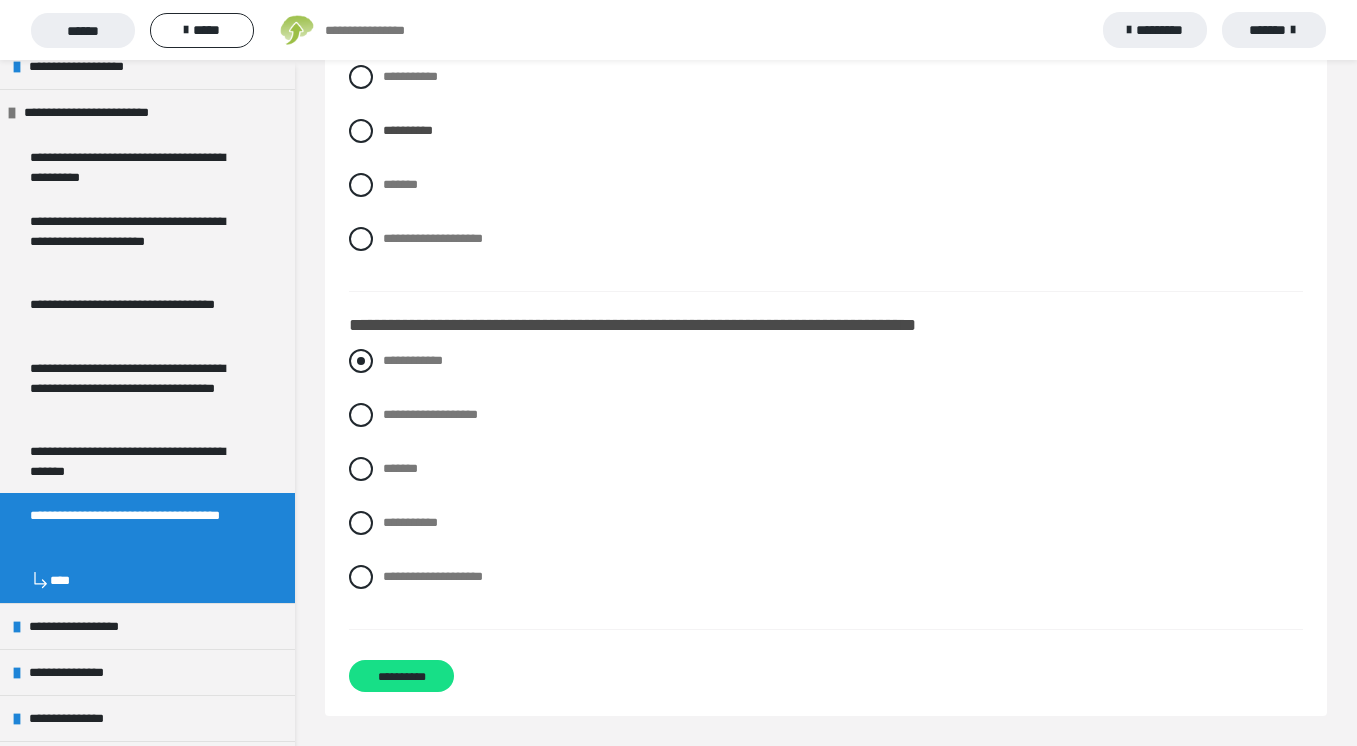 scroll, scrollTop: 7290, scrollLeft: 0, axis: vertical 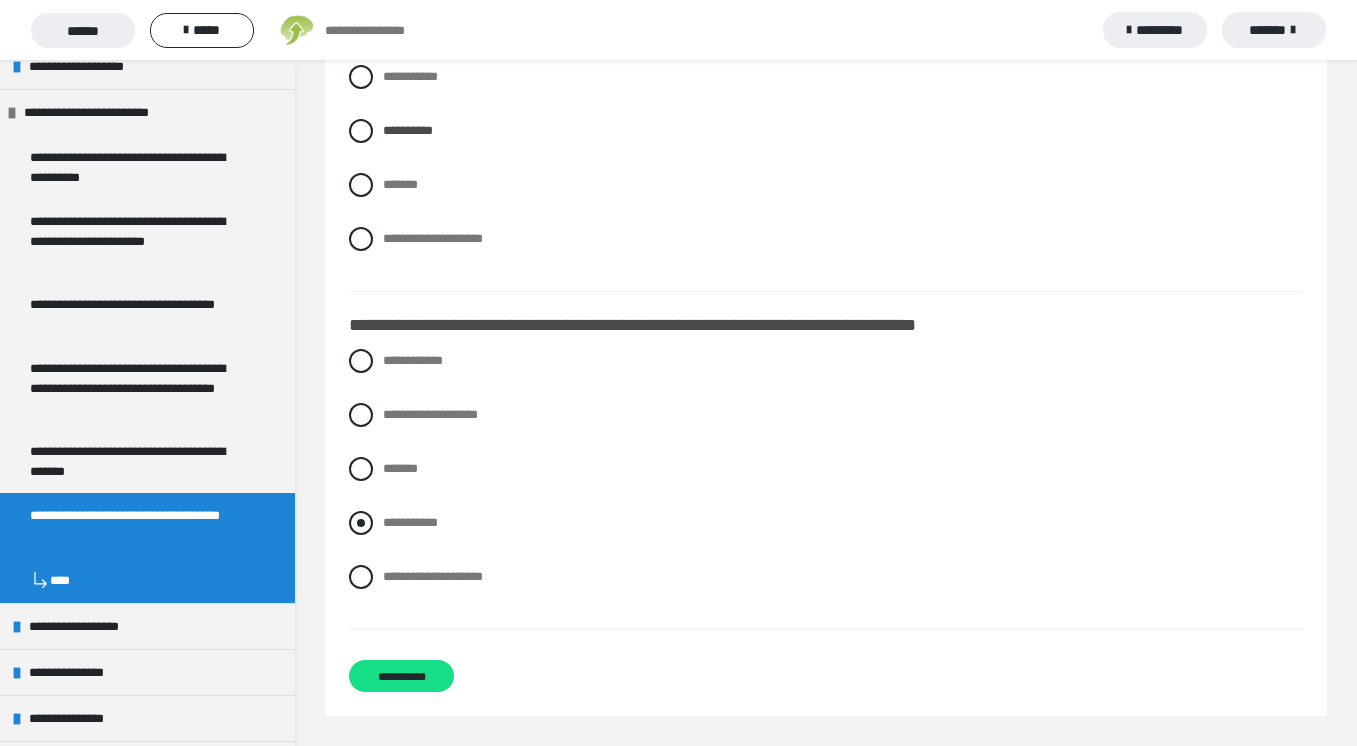 click on "**********" at bounding box center (410, 522) 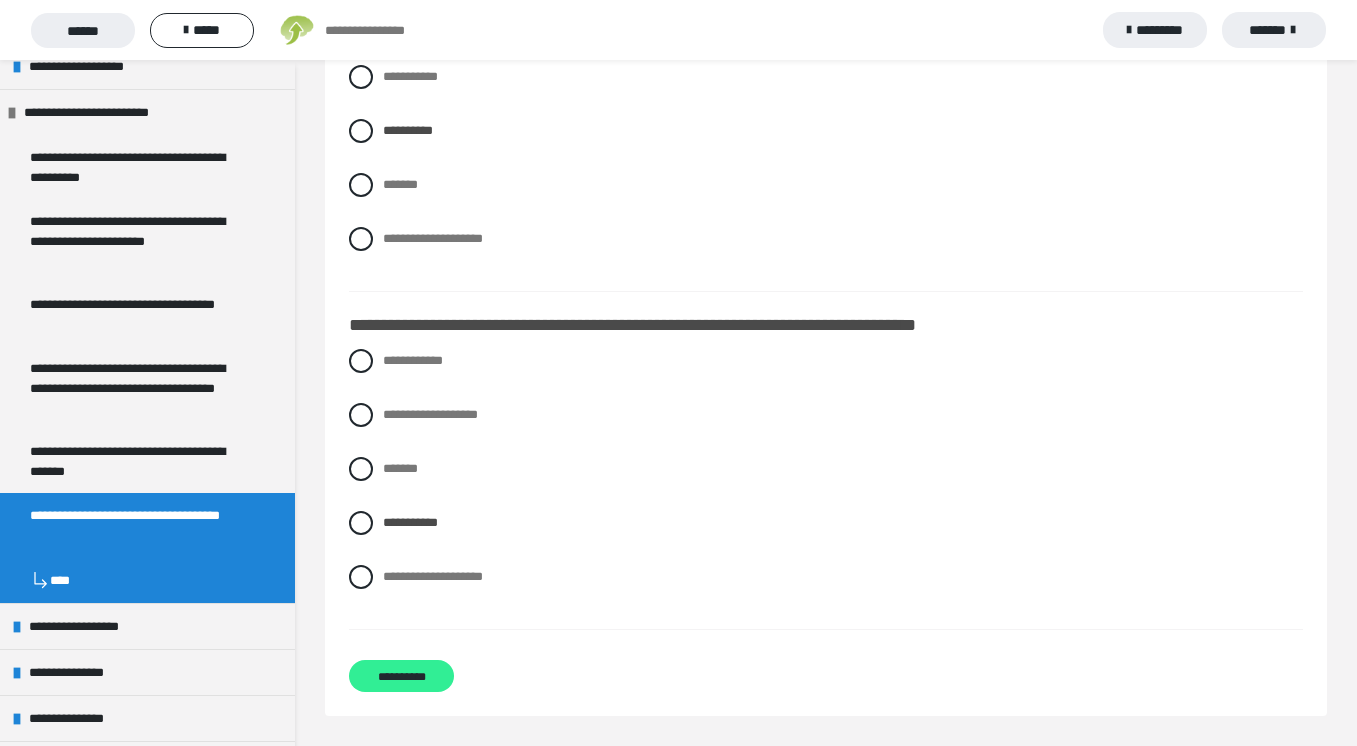 scroll, scrollTop: 7290, scrollLeft: 0, axis: vertical 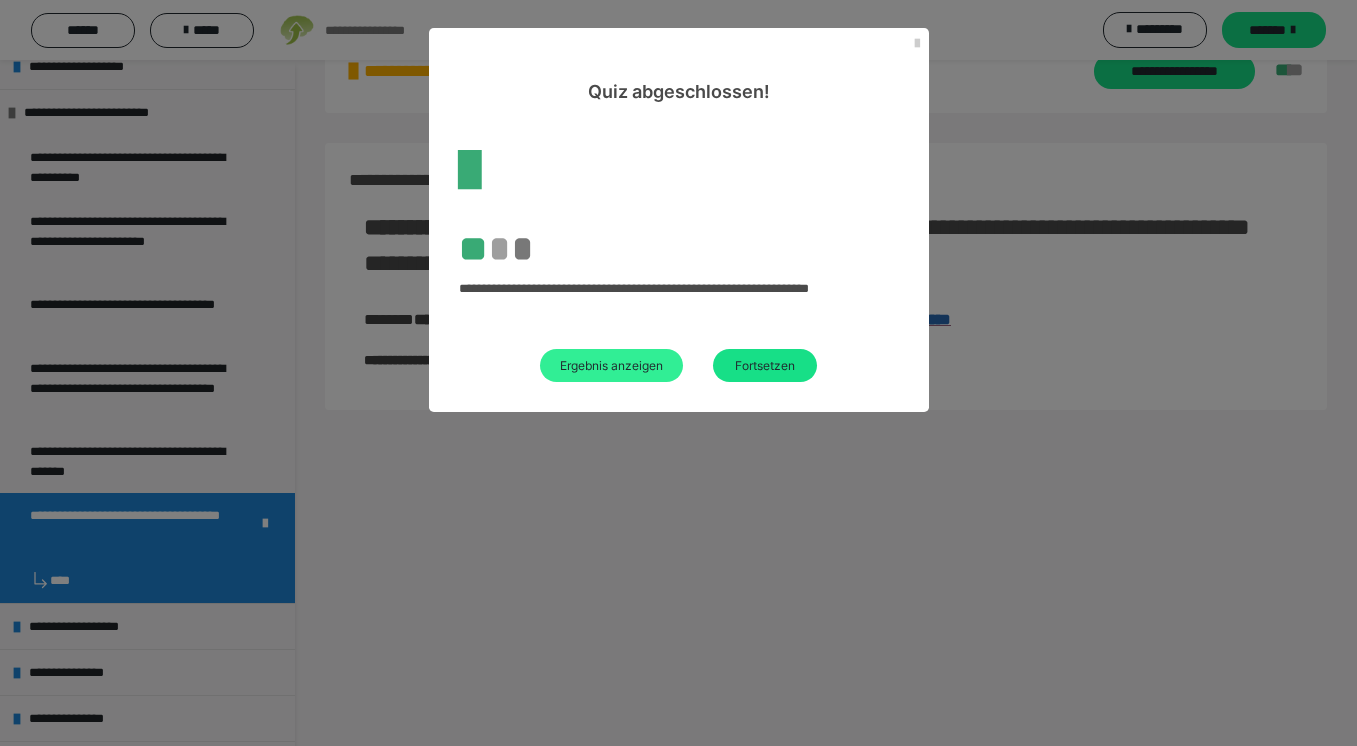 click on "Ergebnis anzeigen" at bounding box center [611, 365] 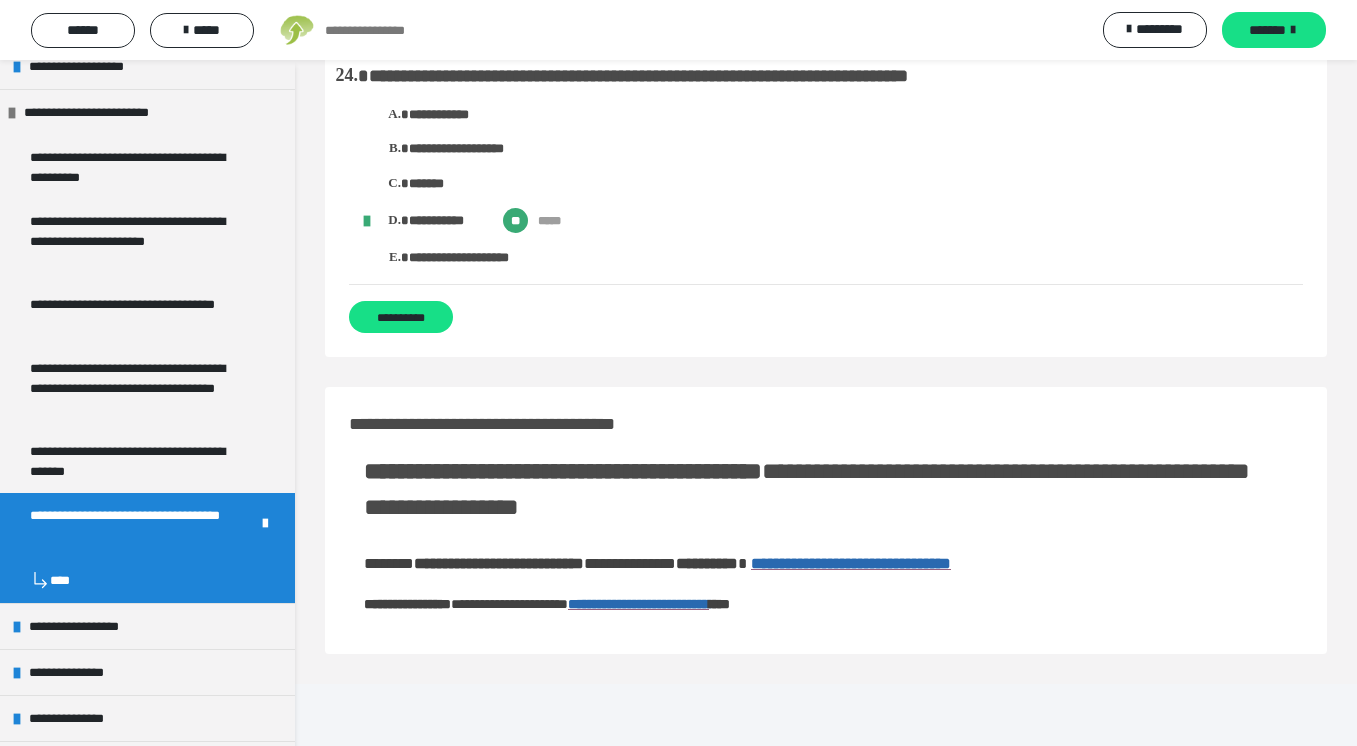 scroll, scrollTop: 5580, scrollLeft: 0, axis: vertical 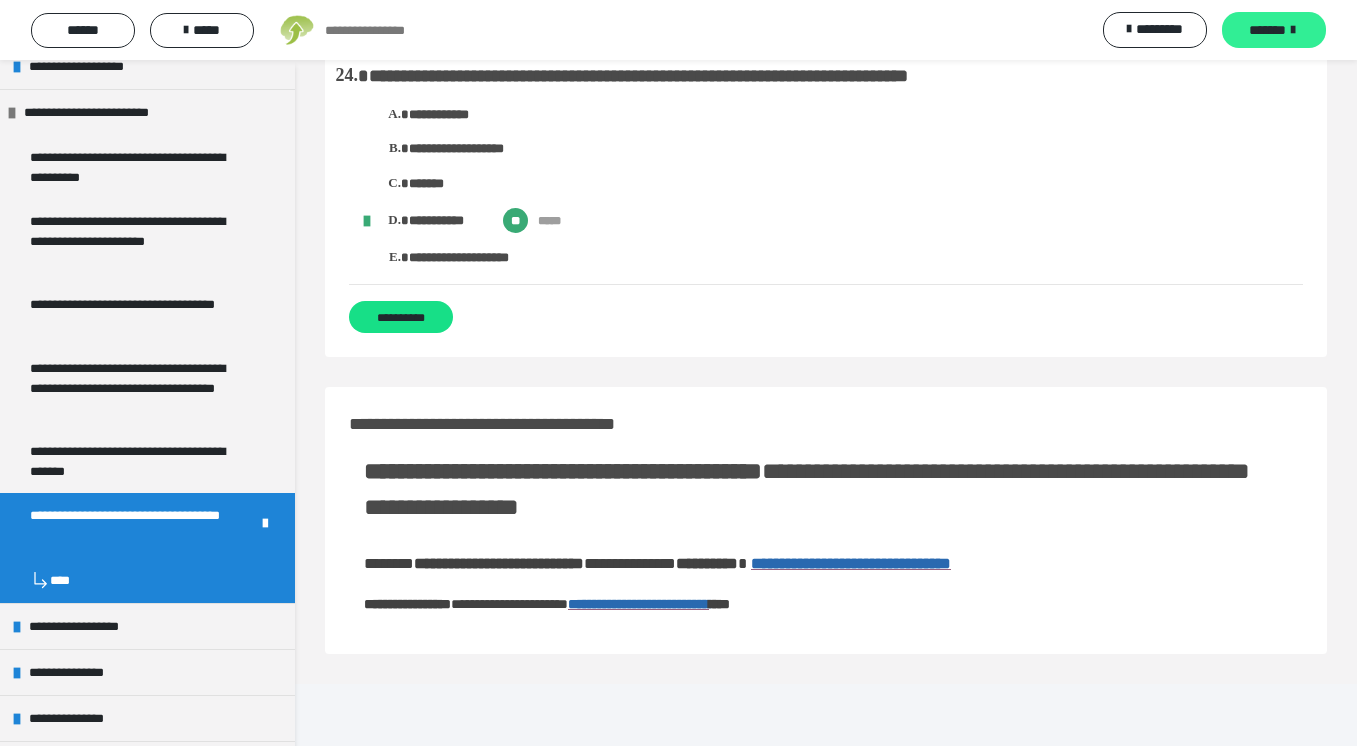 click on "*******" at bounding box center (1274, 30) 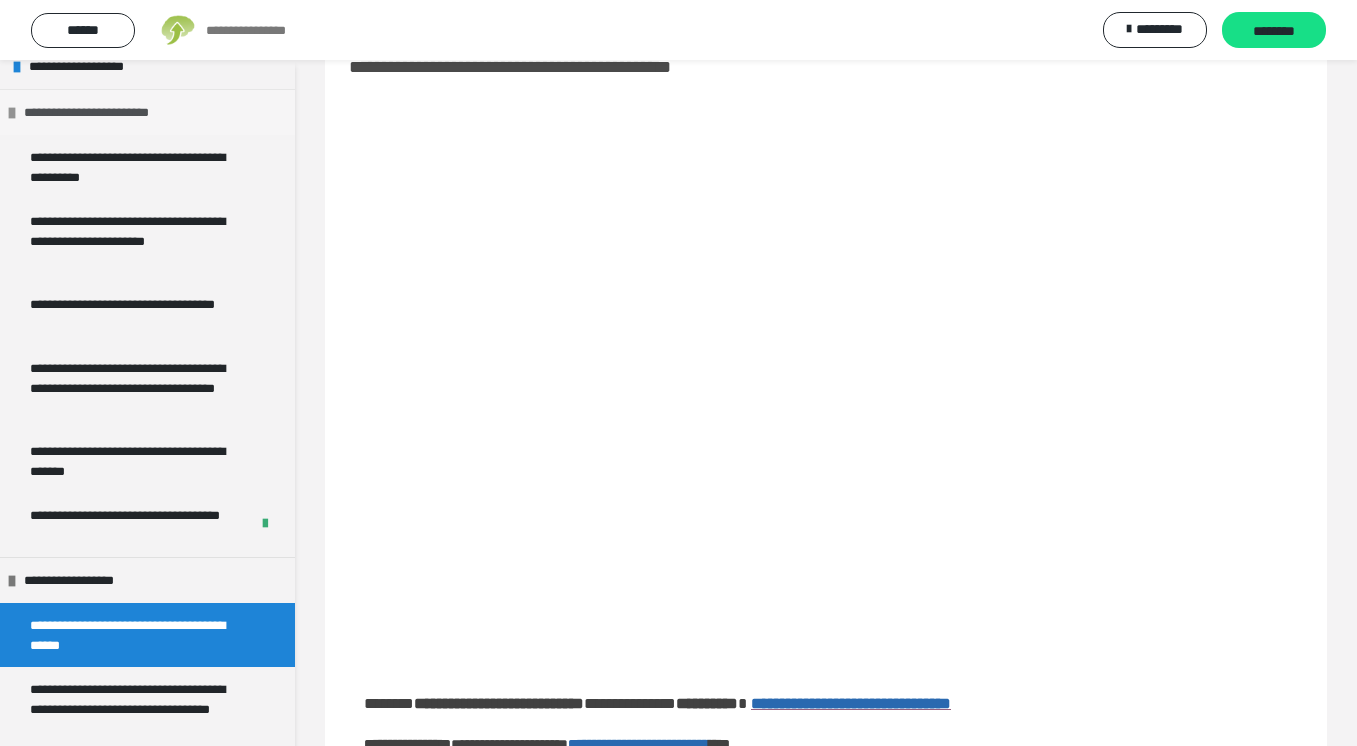 scroll, scrollTop: 471, scrollLeft: 0, axis: vertical 